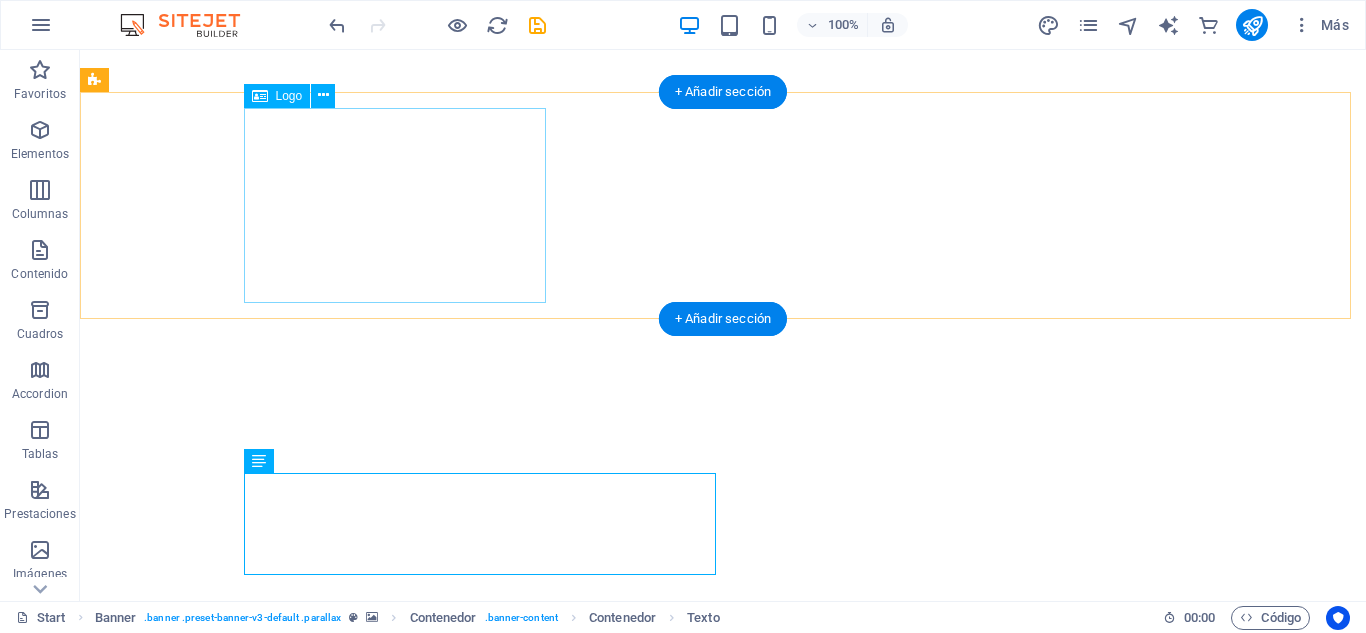 scroll, scrollTop: 0, scrollLeft: 0, axis: both 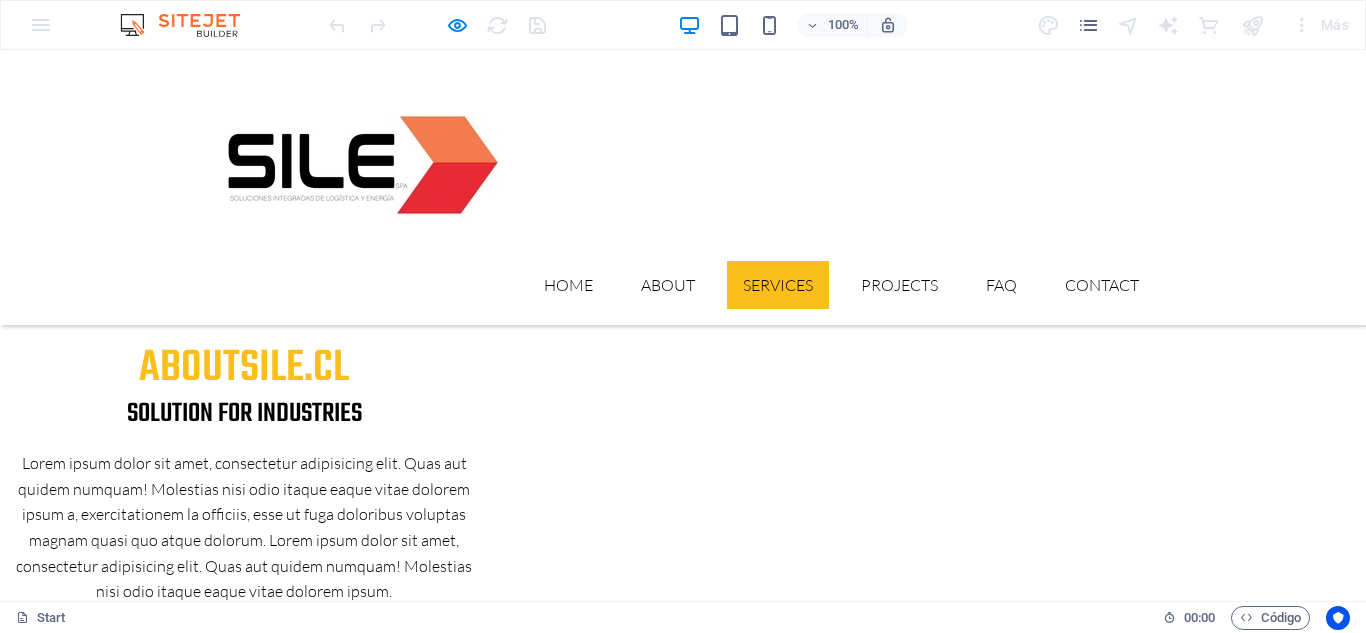 click on "Home About Services Projects FAQ Contact" at bounding box center [683, 187] 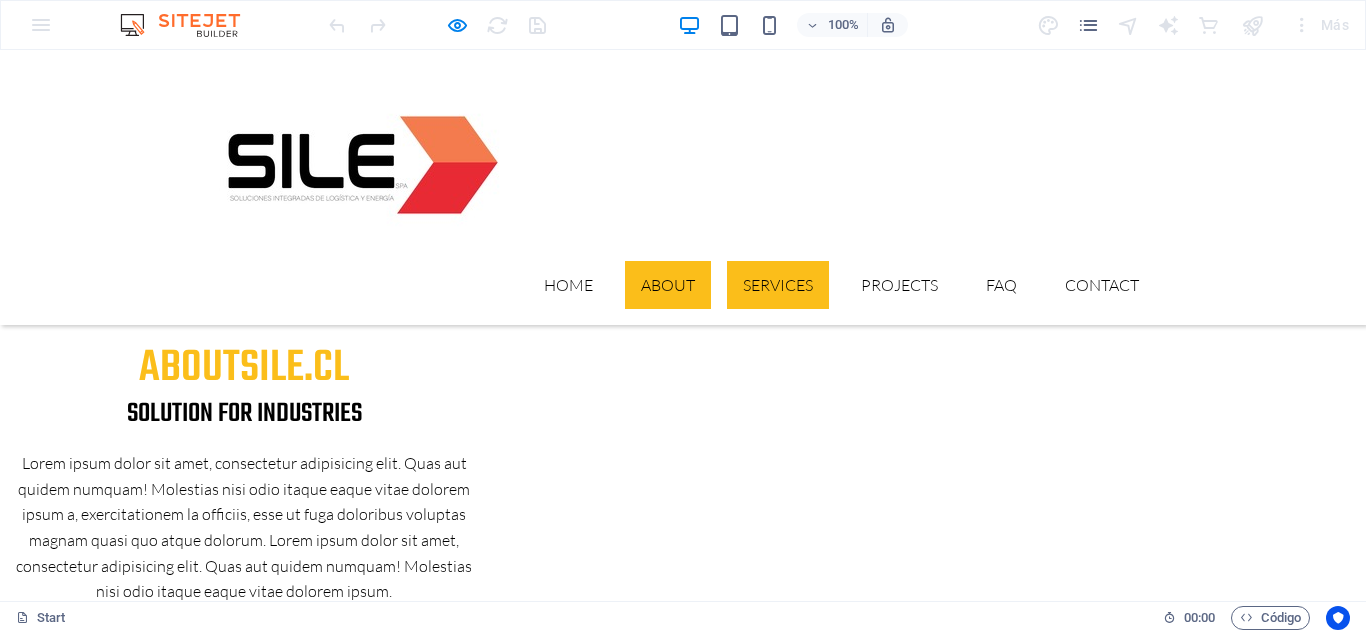 click on "About" at bounding box center [668, 285] 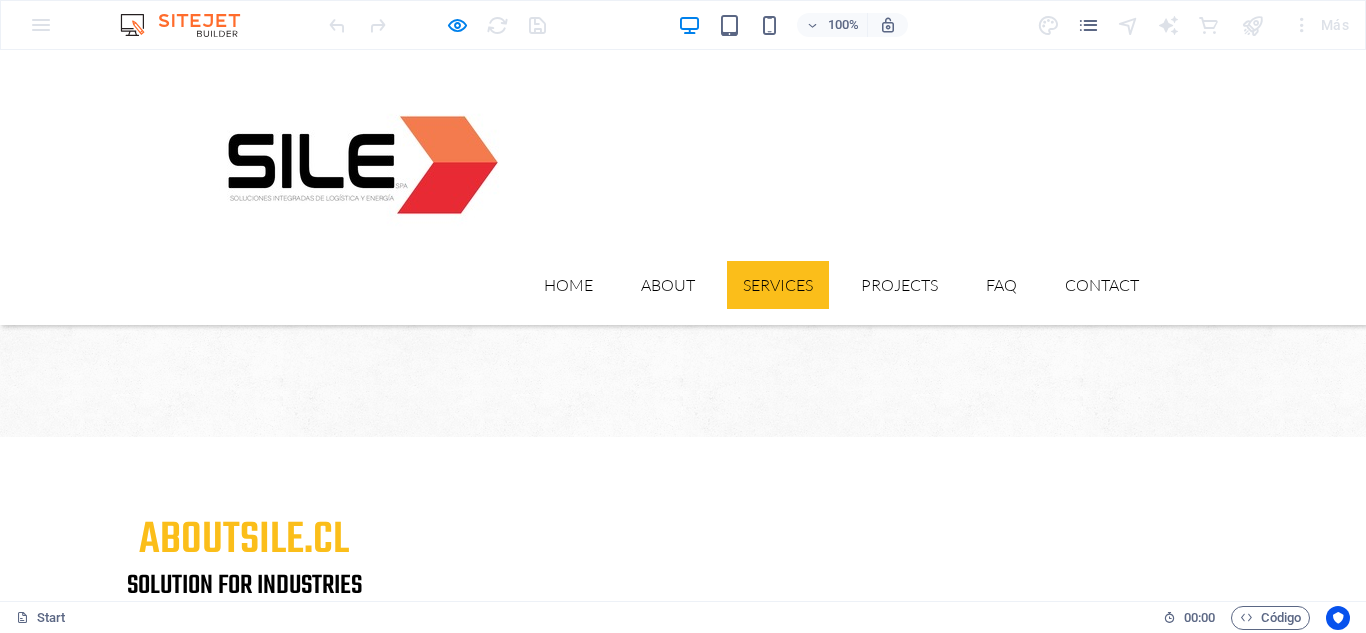 scroll, scrollTop: 1375, scrollLeft: 0, axis: vertical 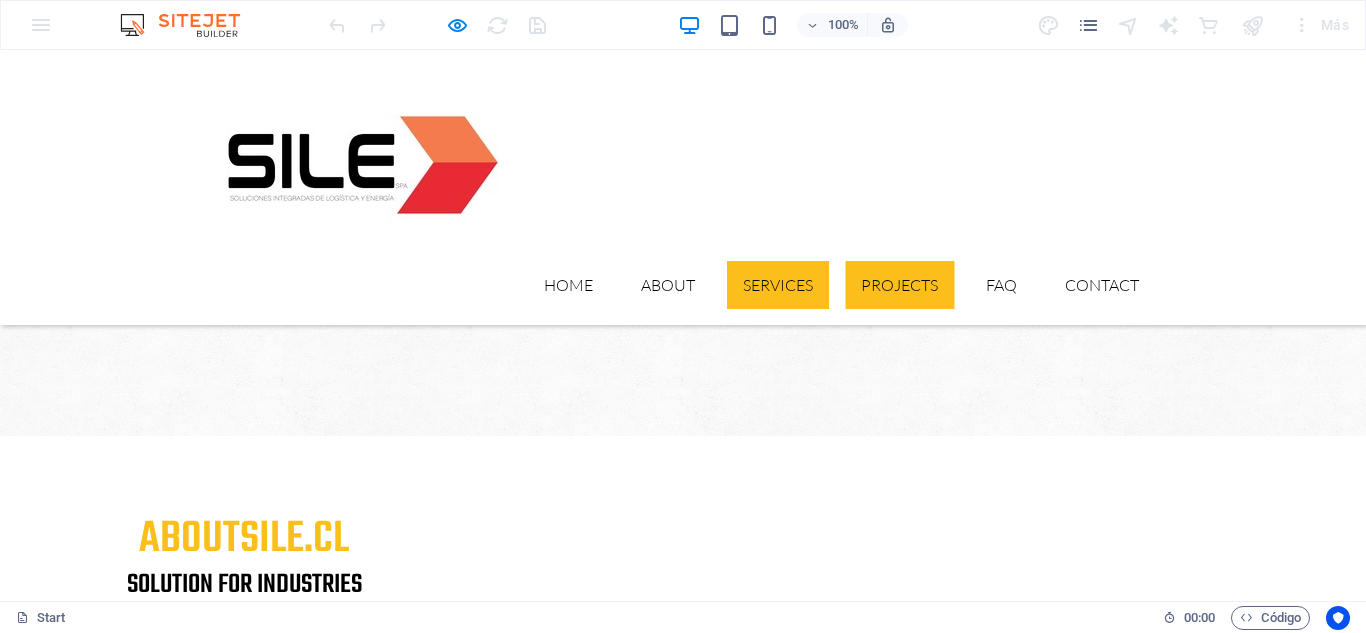click on "Projects" at bounding box center [899, 285] 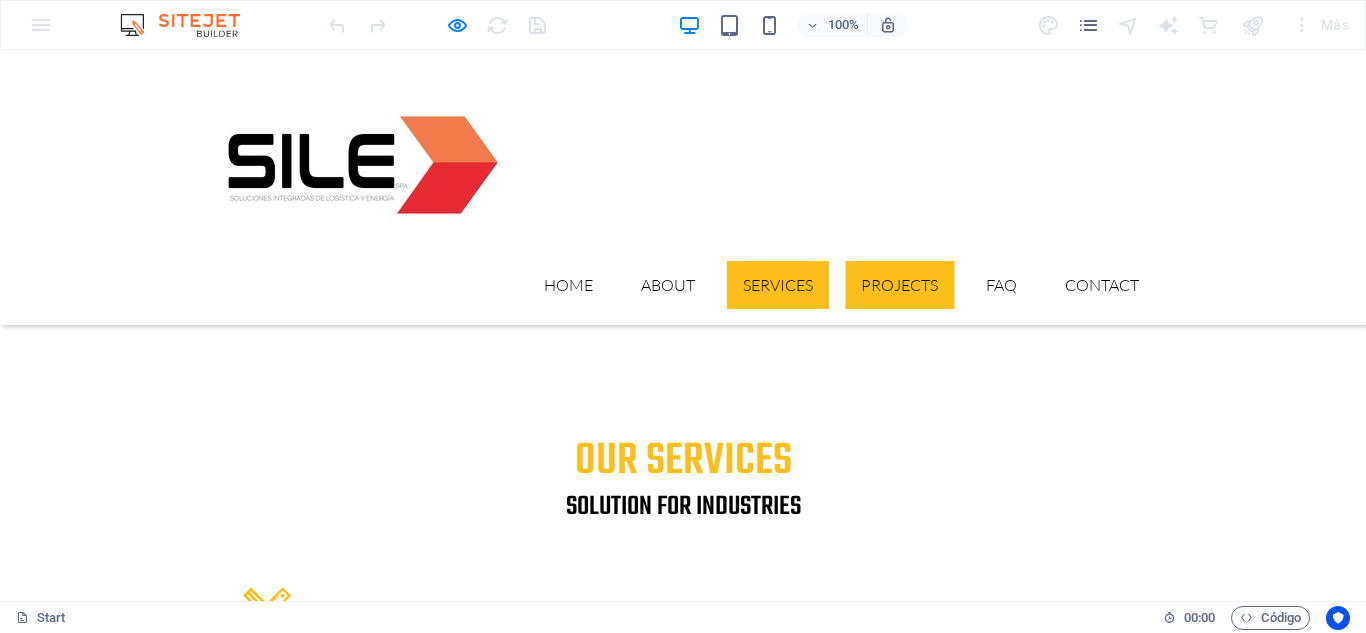 scroll, scrollTop: 2591, scrollLeft: 0, axis: vertical 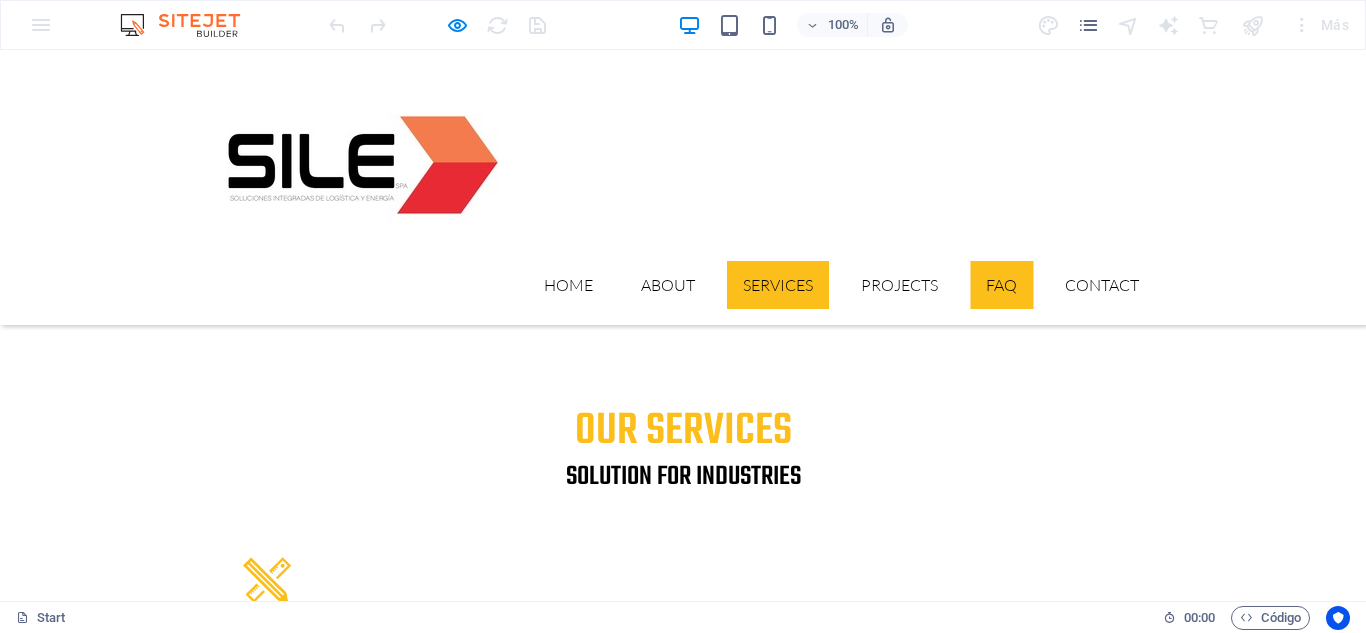 click on "FAQ" at bounding box center (1001, 285) 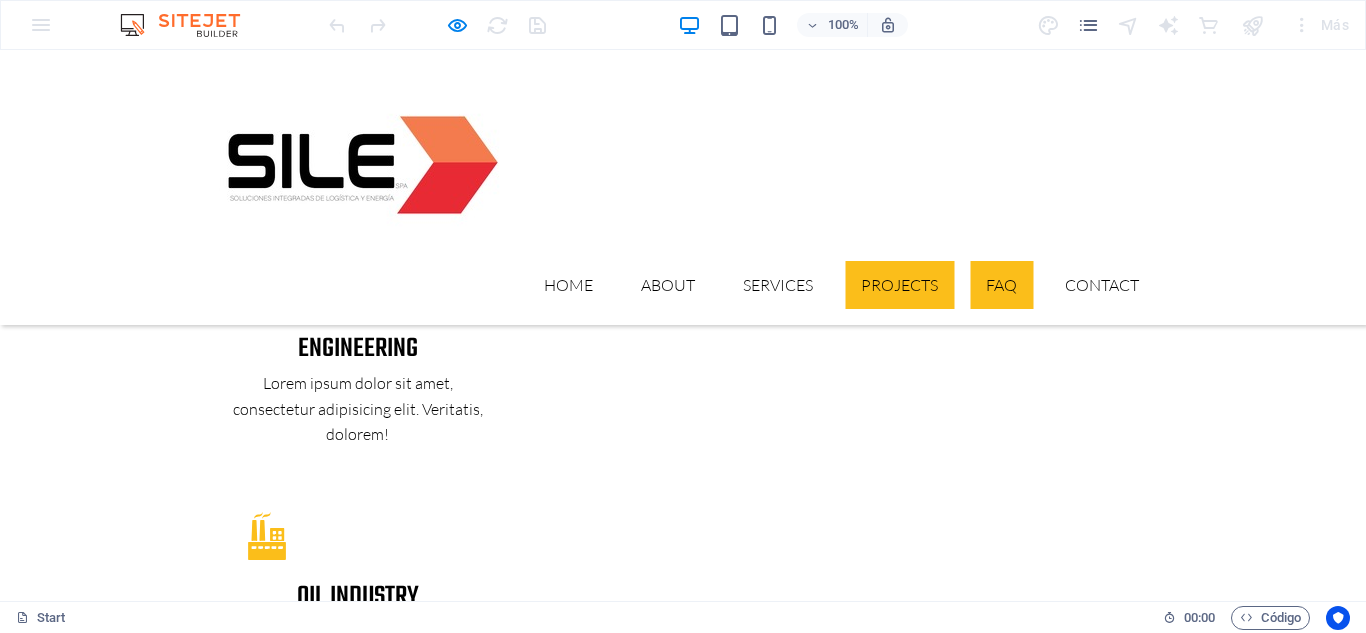 scroll, scrollTop: 3423, scrollLeft: 0, axis: vertical 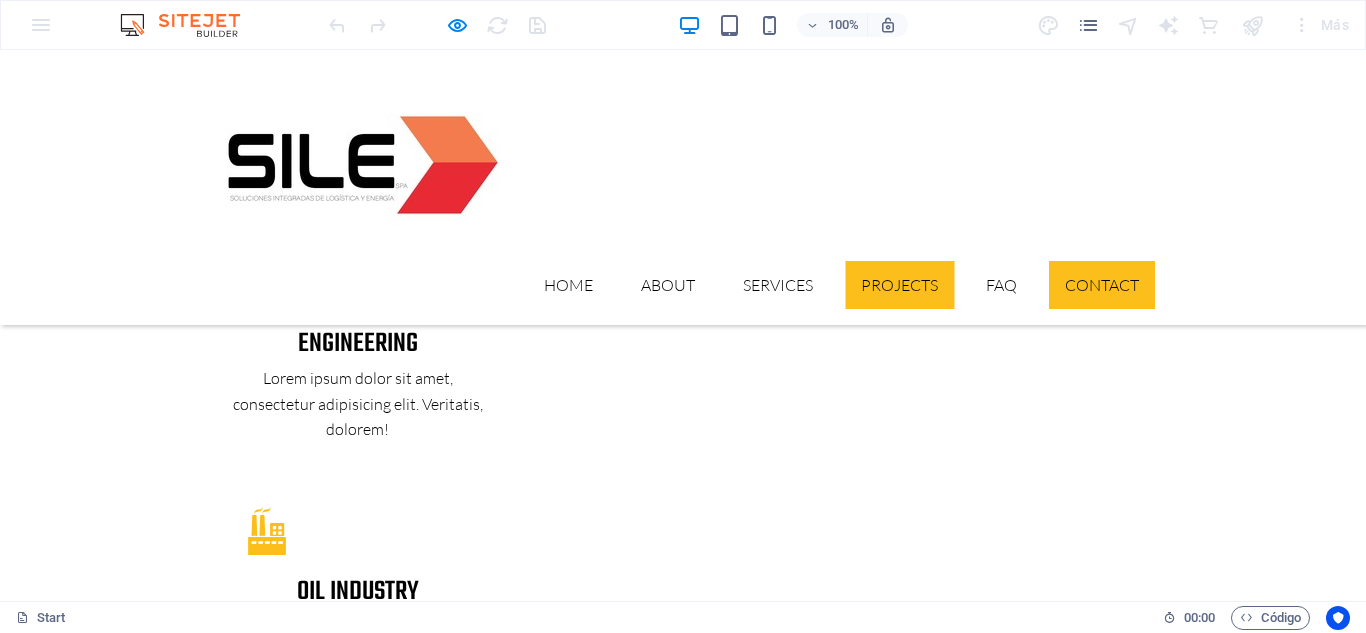click on "Contact" at bounding box center [1102, 285] 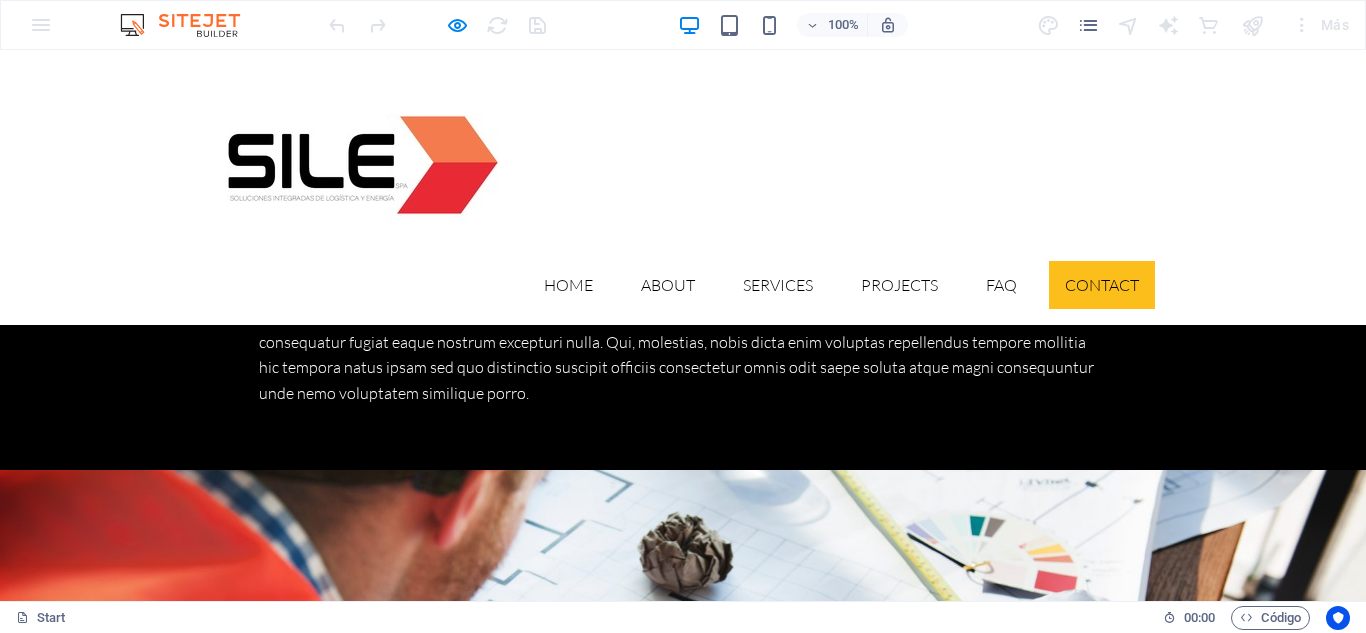 scroll, scrollTop: 4627, scrollLeft: 0, axis: vertical 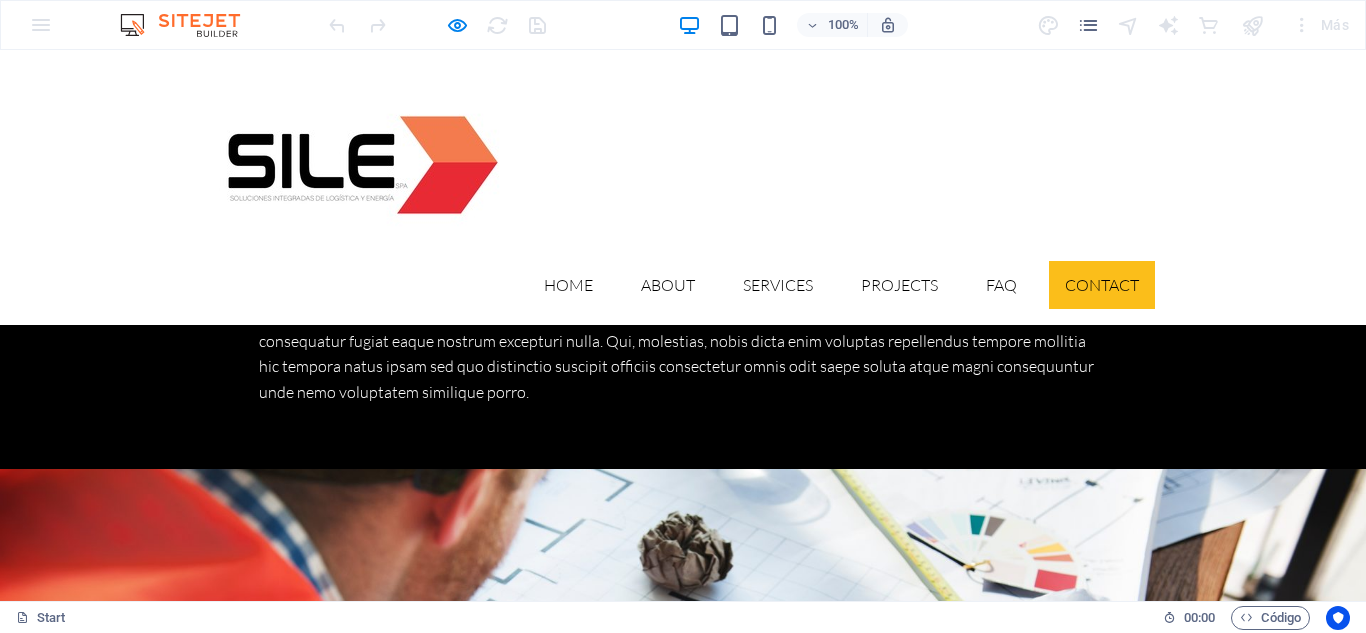 click on "+1-123-456-7890" at bounding box center [488, 5671] 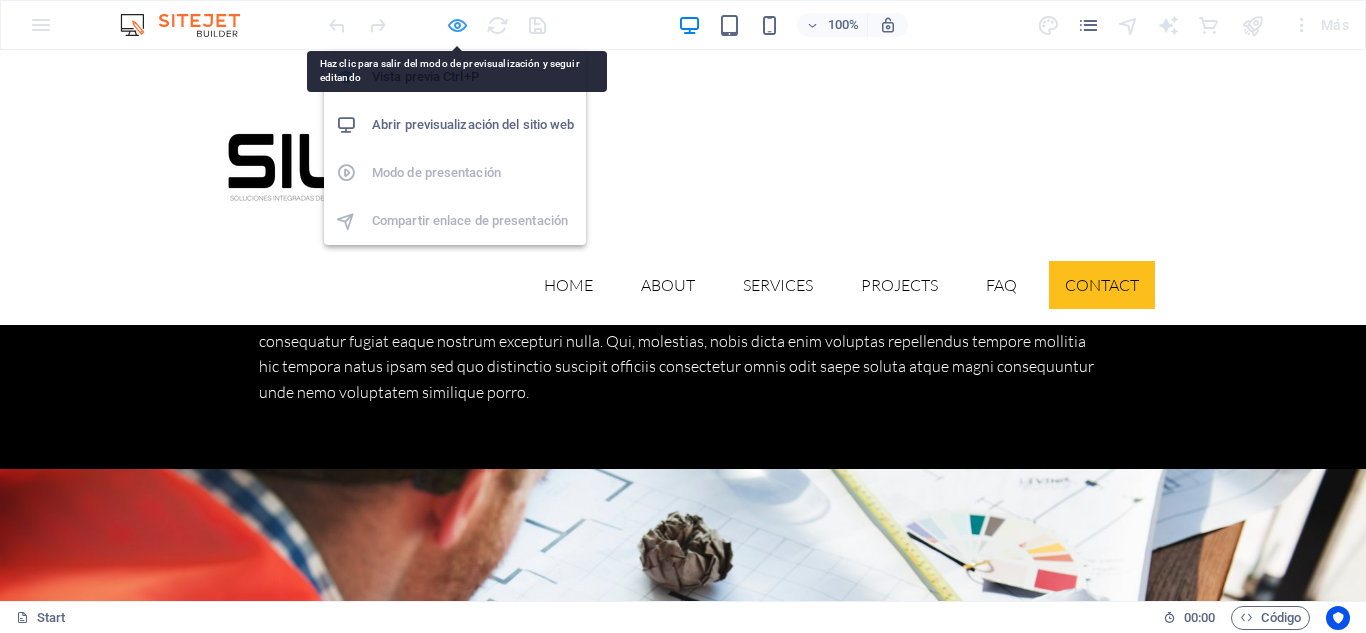 click at bounding box center [457, 25] 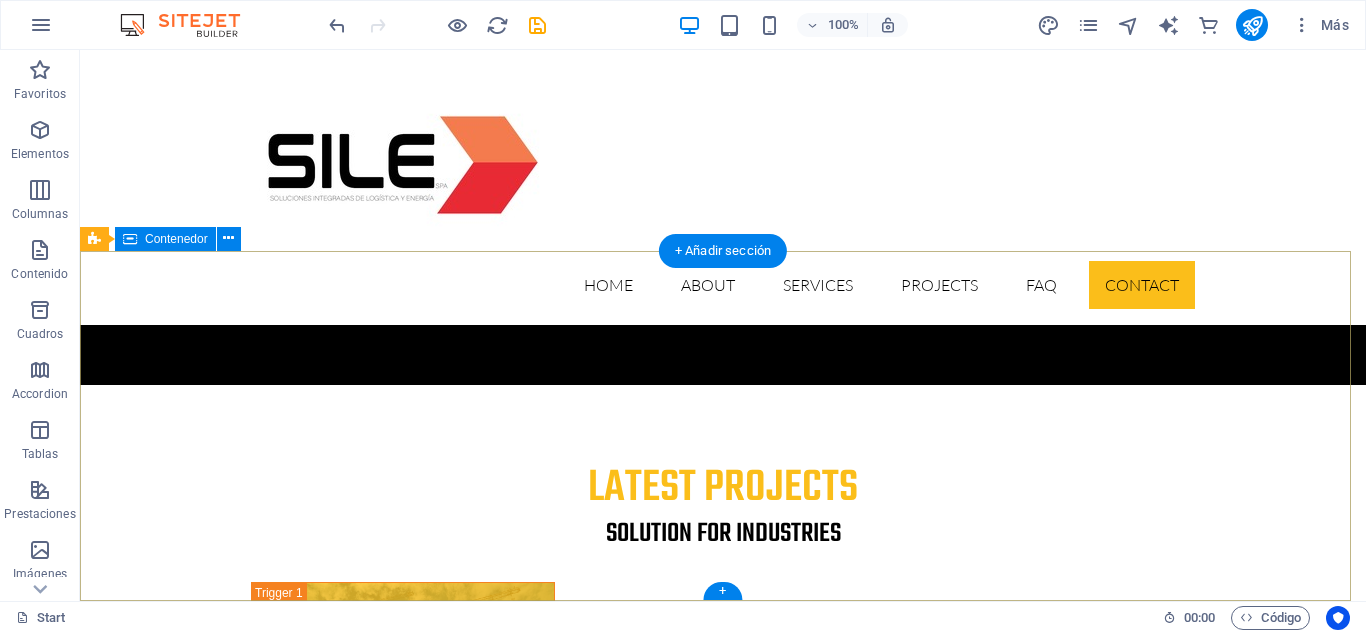 scroll, scrollTop: 6491, scrollLeft: 0, axis: vertical 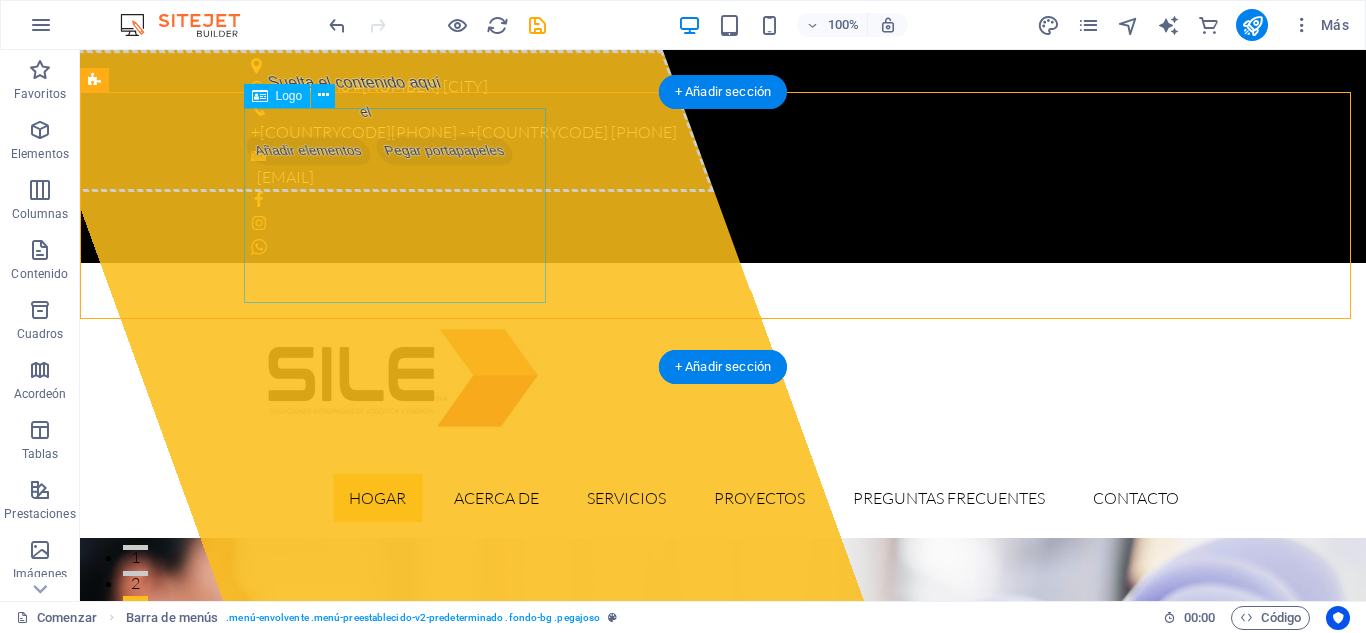 click at bounding box center (723, 376) 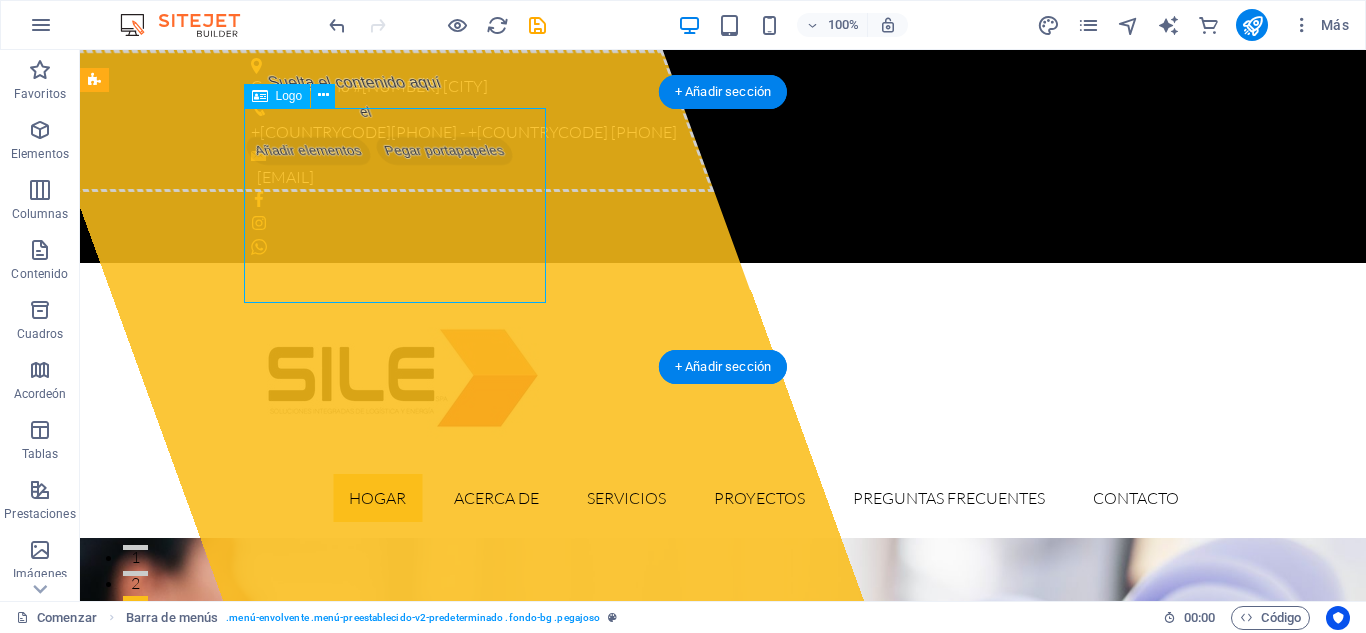 click at bounding box center [723, 376] 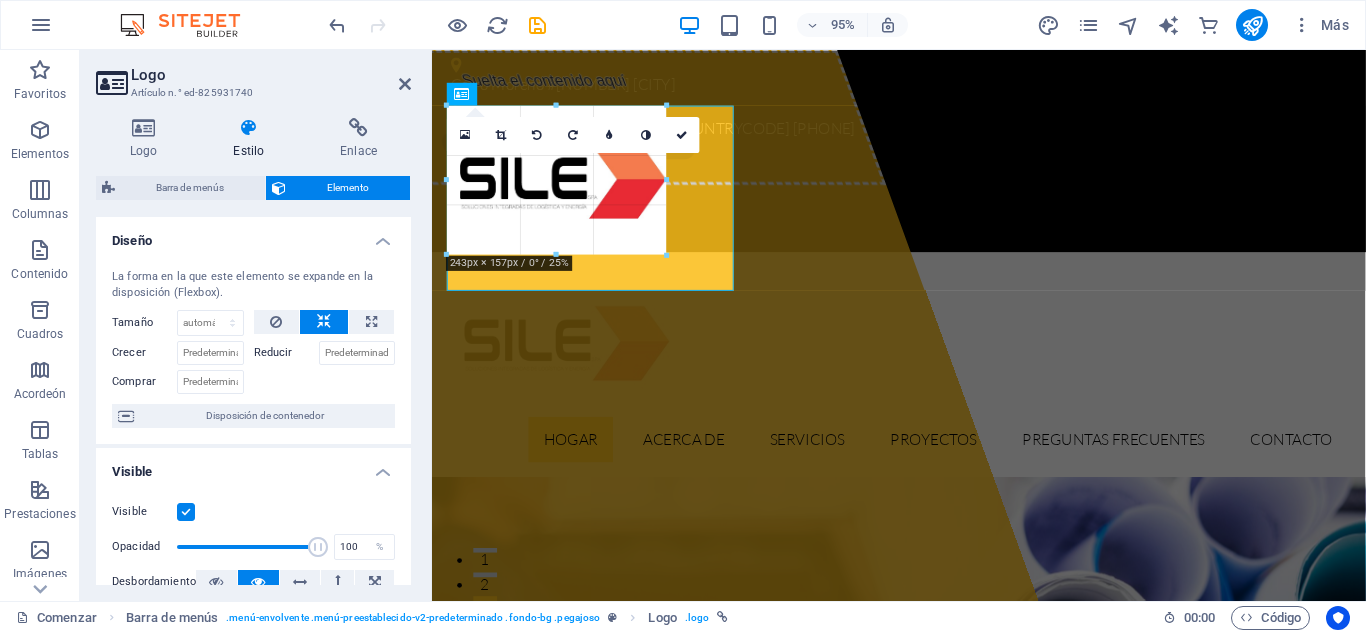 drag, startPoint x: 731, startPoint y: 292, endPoint x: 176, endPoint y: 205, distance: 561.7775 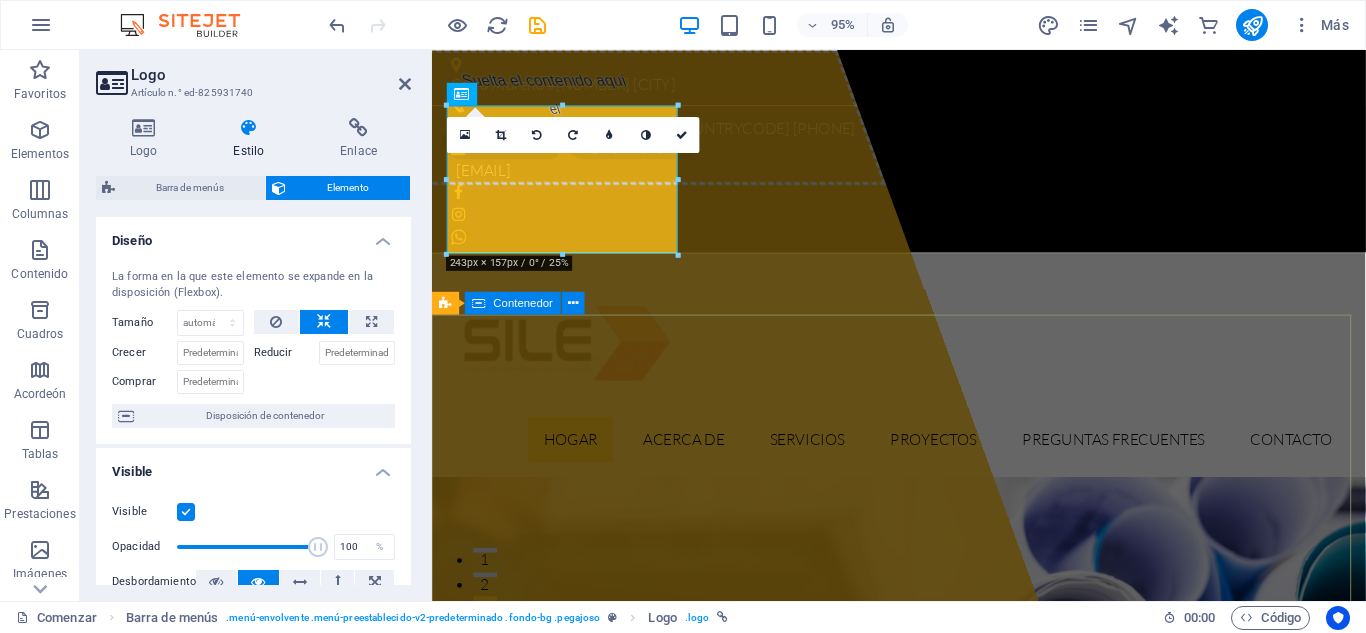 click on "Suelta el contenido aquí el  Añadir elementos  Pegar portapapeles Lorem ipsum dolor sit amet, consectetur adipisicing elit. Natus, dolores, at, sed elit repulsa voluptatem minima funciones veritatis quasi animi pedagogium laudantium dicta dolor voluptatem non majores reprehendit ipsum odio fugiat recid. Más información Ver servicios" at bounding box center [923, 1196] 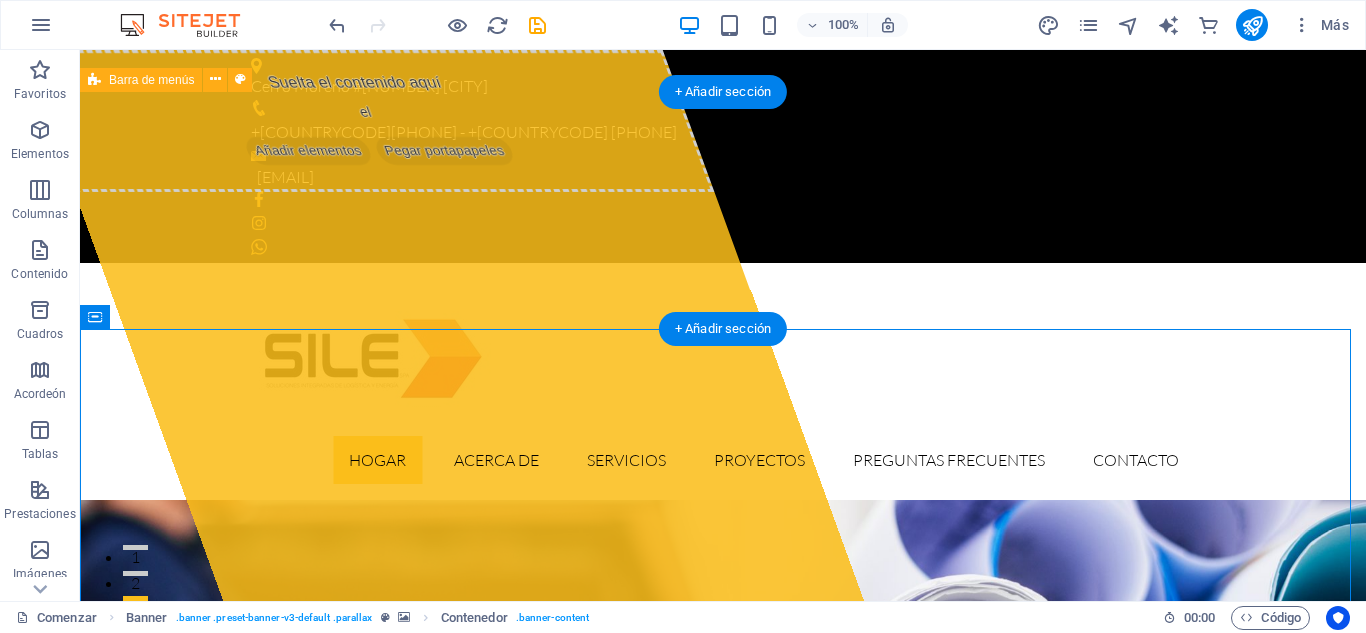 drag, startPoint x: 373, startPoint y: 301, endPoint x: 521, endPoint y: 180, distance: 191.16747 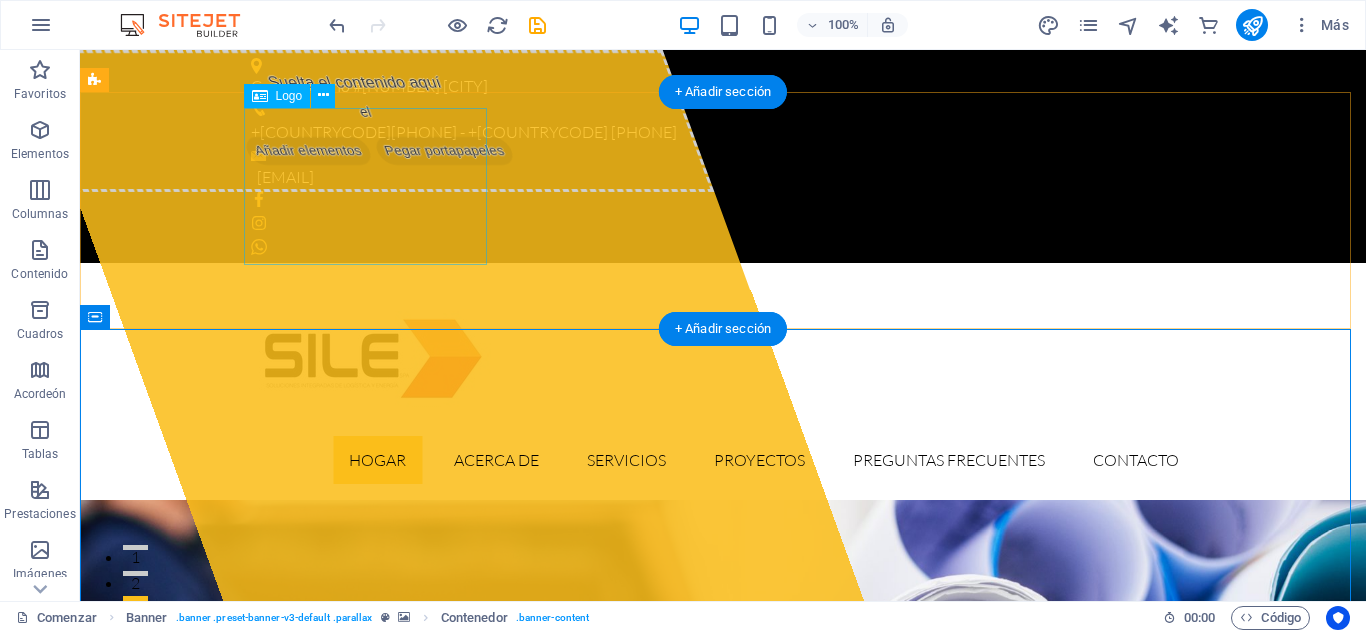 click at bounding box center [723, 357] 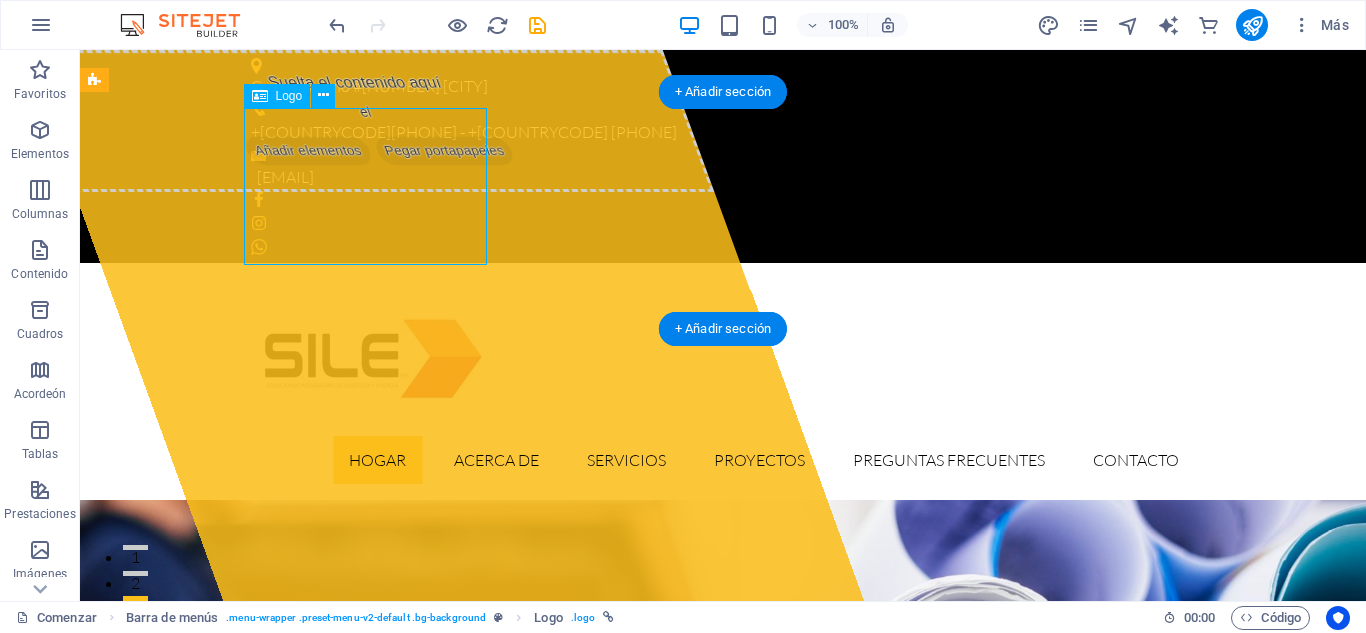 click at bounding box center [723, 357] 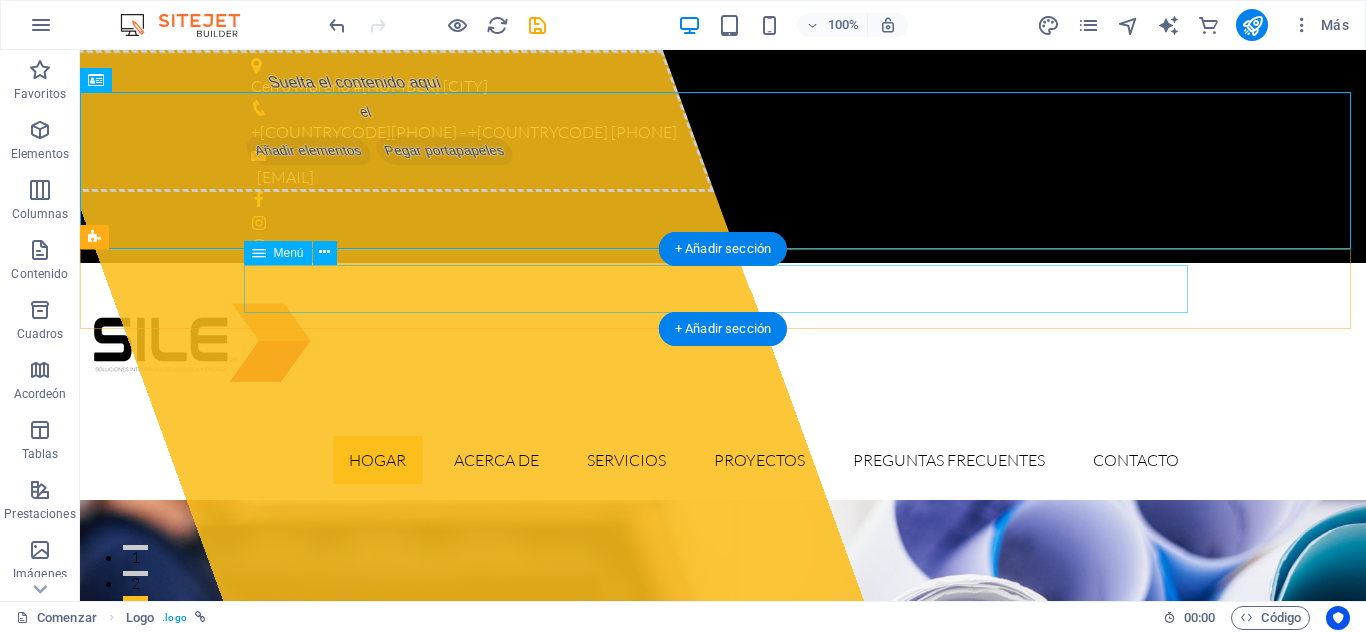 click on "Hogar Acerca de Servicios Proyectos Preguntas frecuentes Contacto" at bounding box center (723, 460) 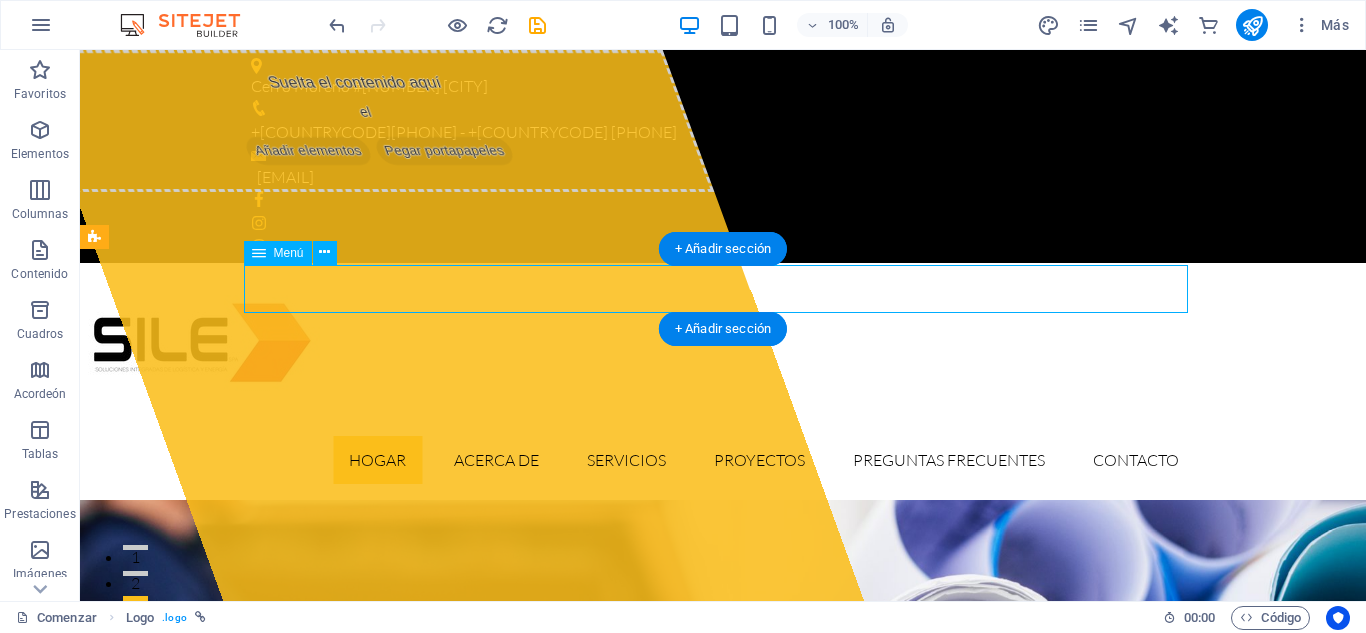 click on "Hogar Acerca de Servicios Proyectos Preguntas frecuentes Contacto" at bounding box center [723, 460] 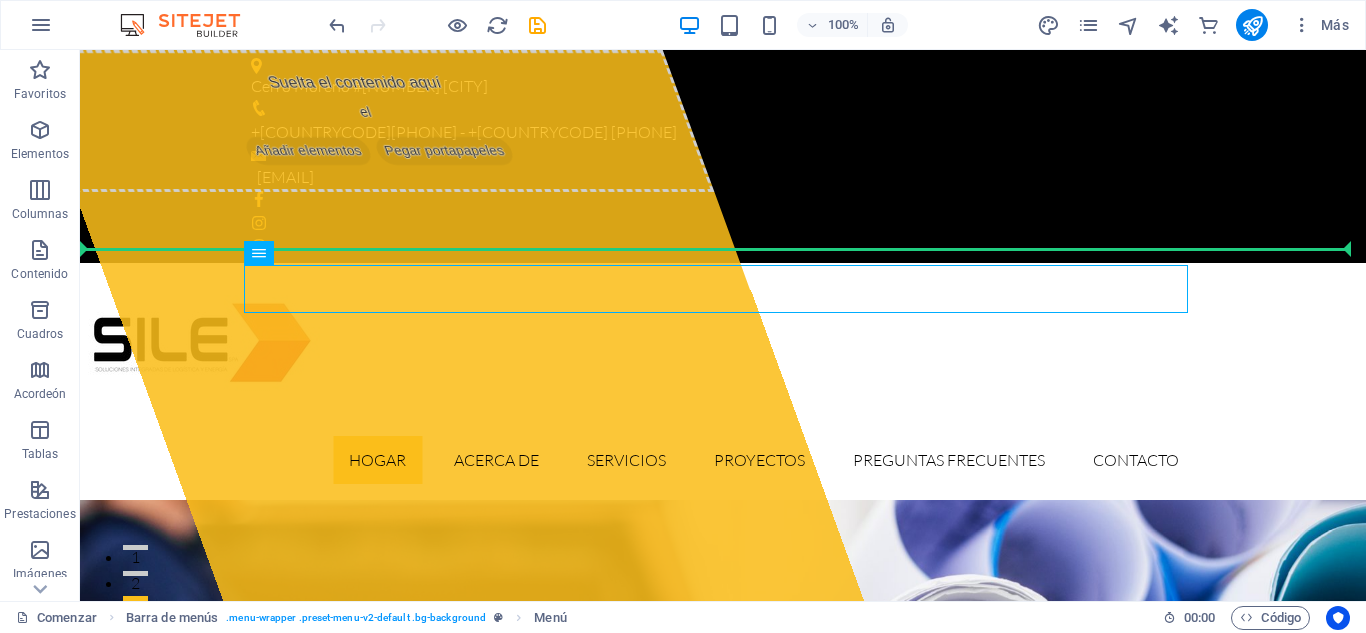 drag, startPoint x: 271, startPoint y: 284, endPoint x: 528, endPoint y: 181, distance: 276.87183 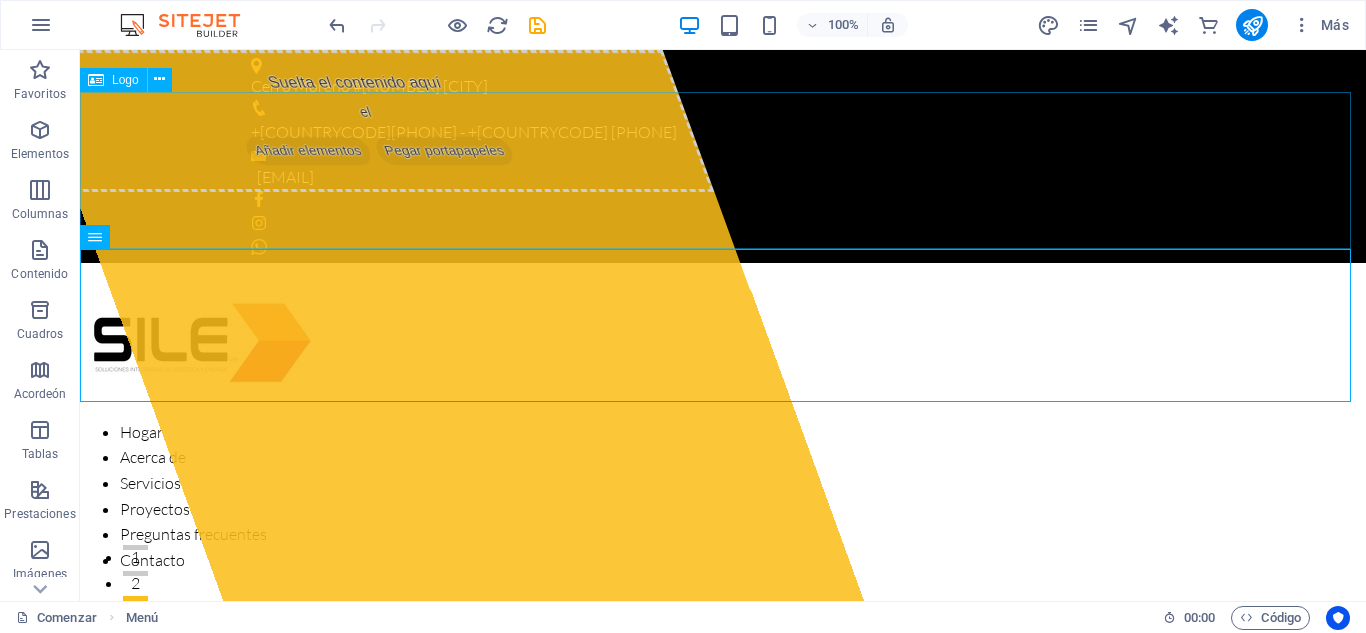 click at bounding box center (723, 341) 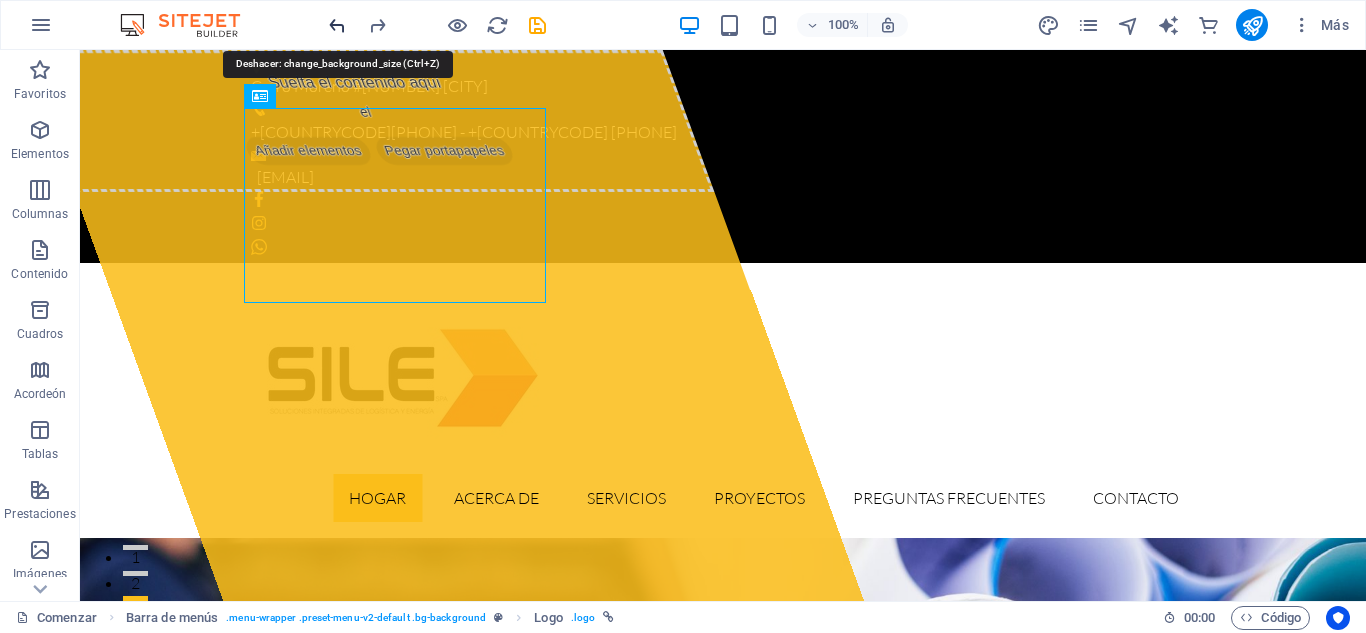 click at bounding box center [337, 25] 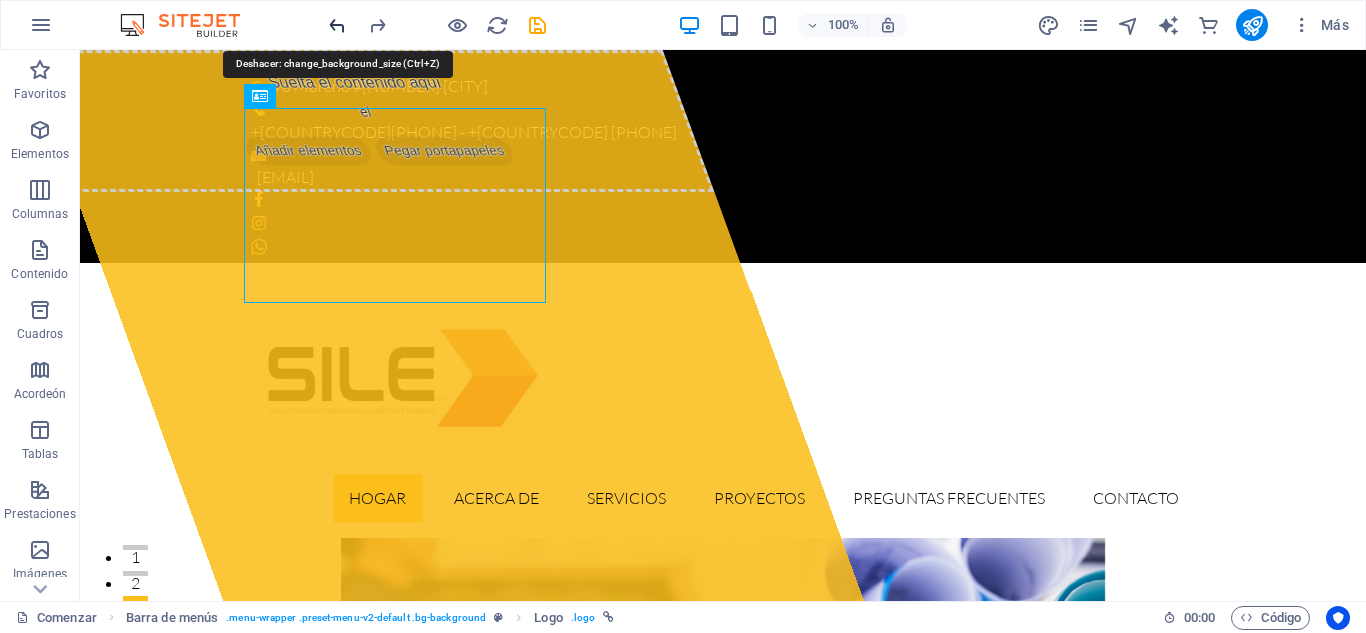 click at bounding box center [337, 25] 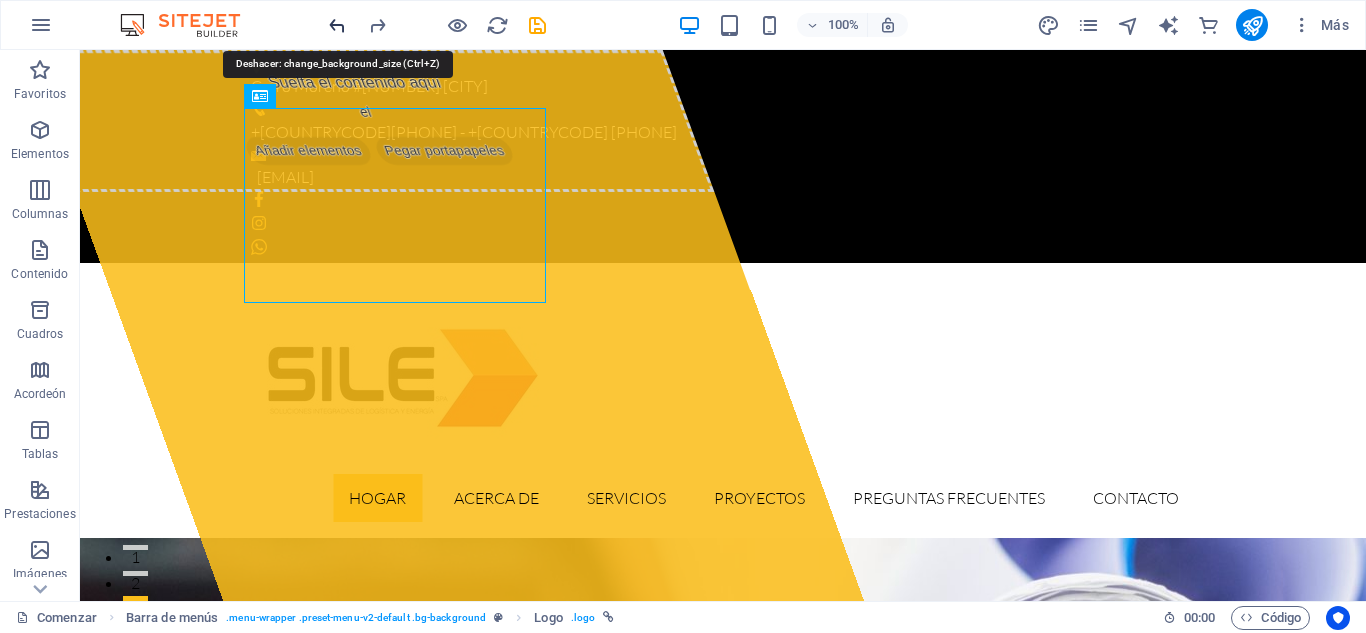 click at bounding box center (337, 25) 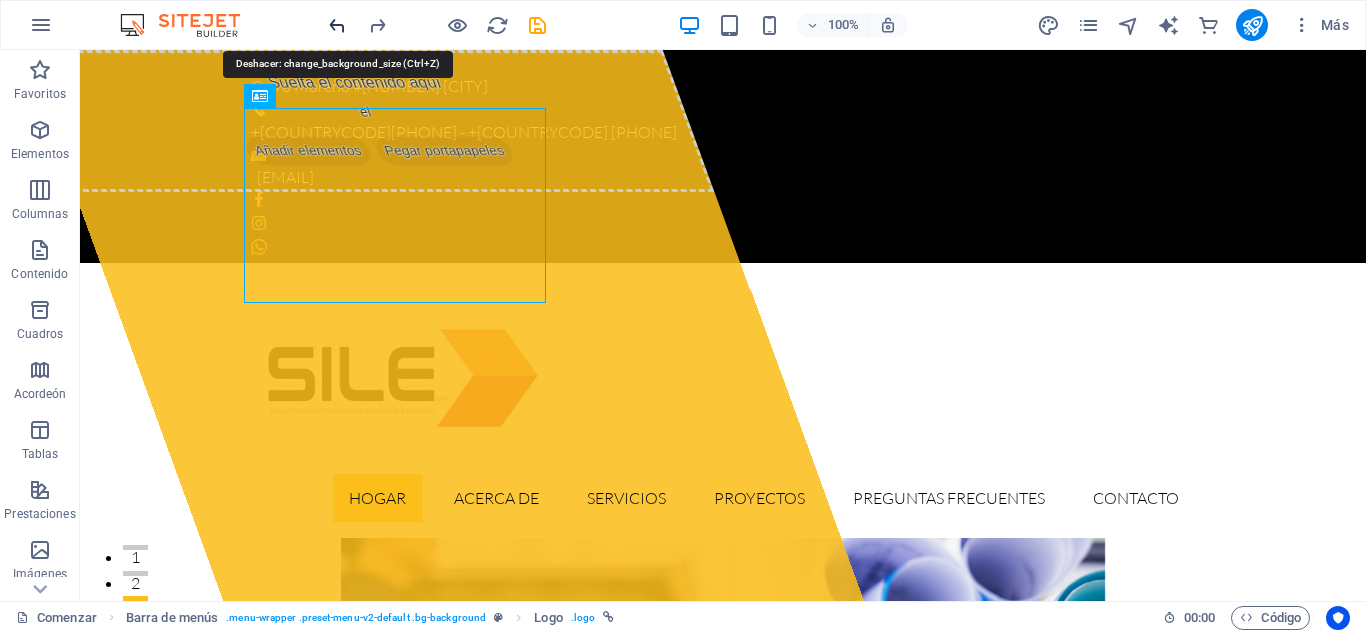 click at bounding box center [337, 25] 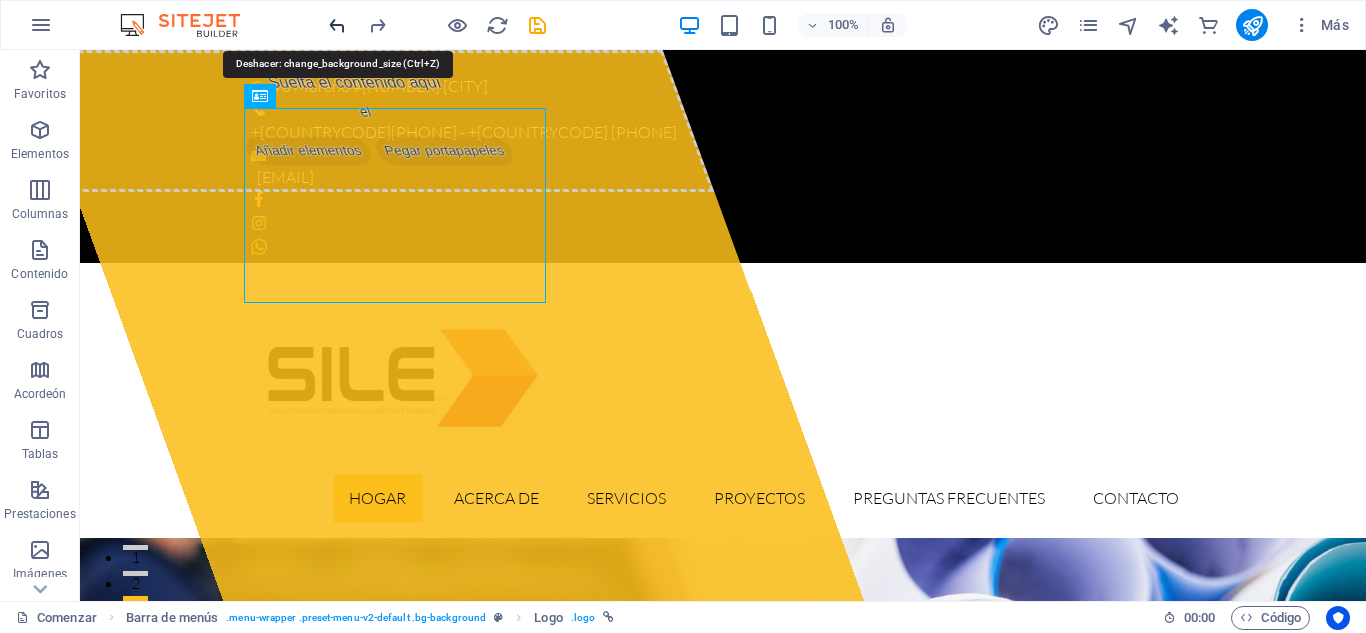 click at bounding box center [337, 25] 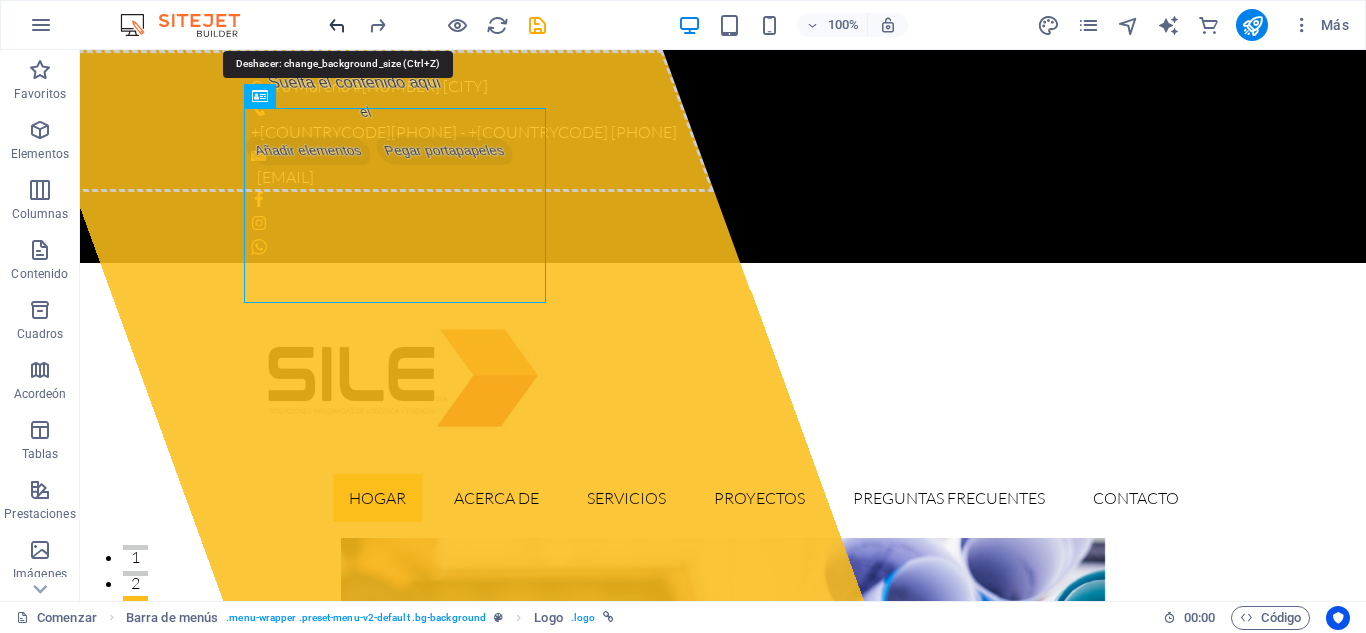 click at bounding box center [337, 25] 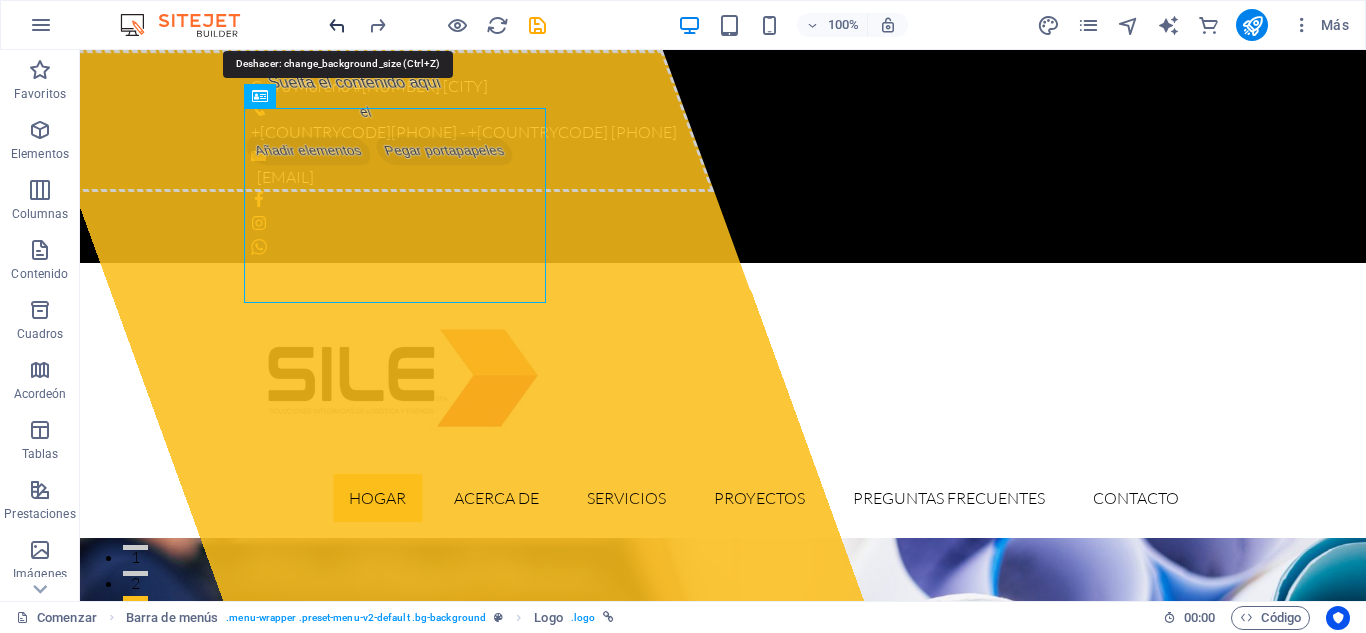 click at bounding box center [337, 25] 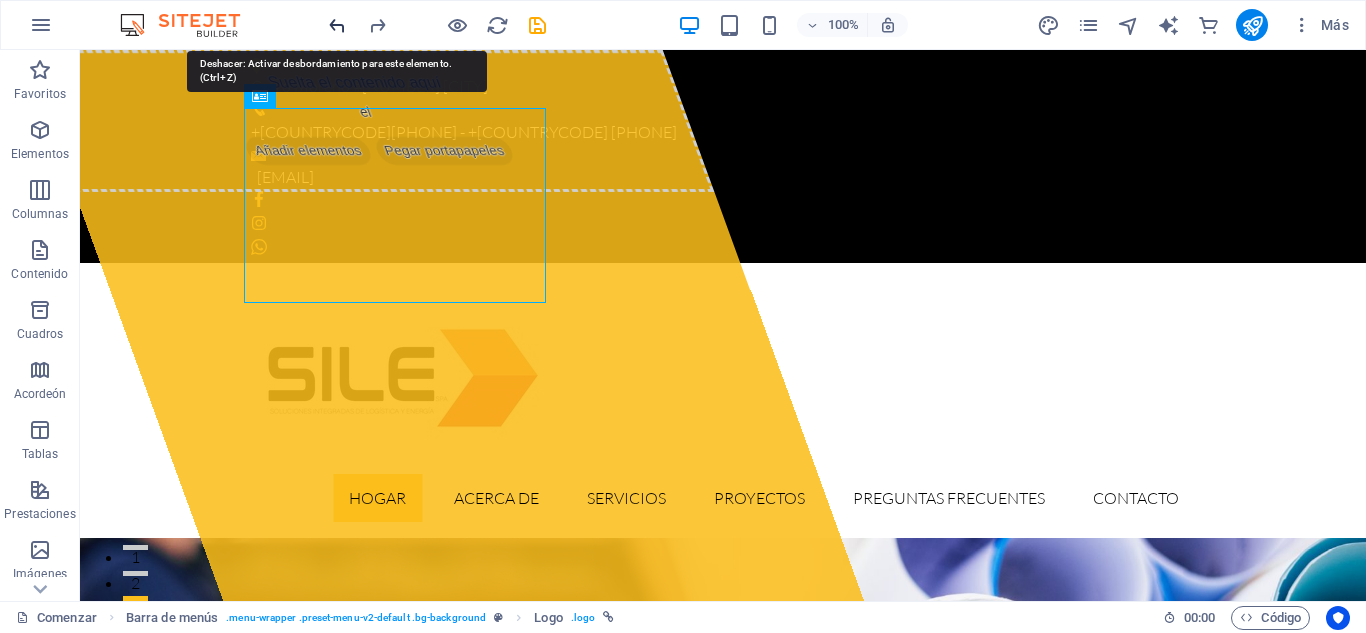 click at bounding box center [337, 25] 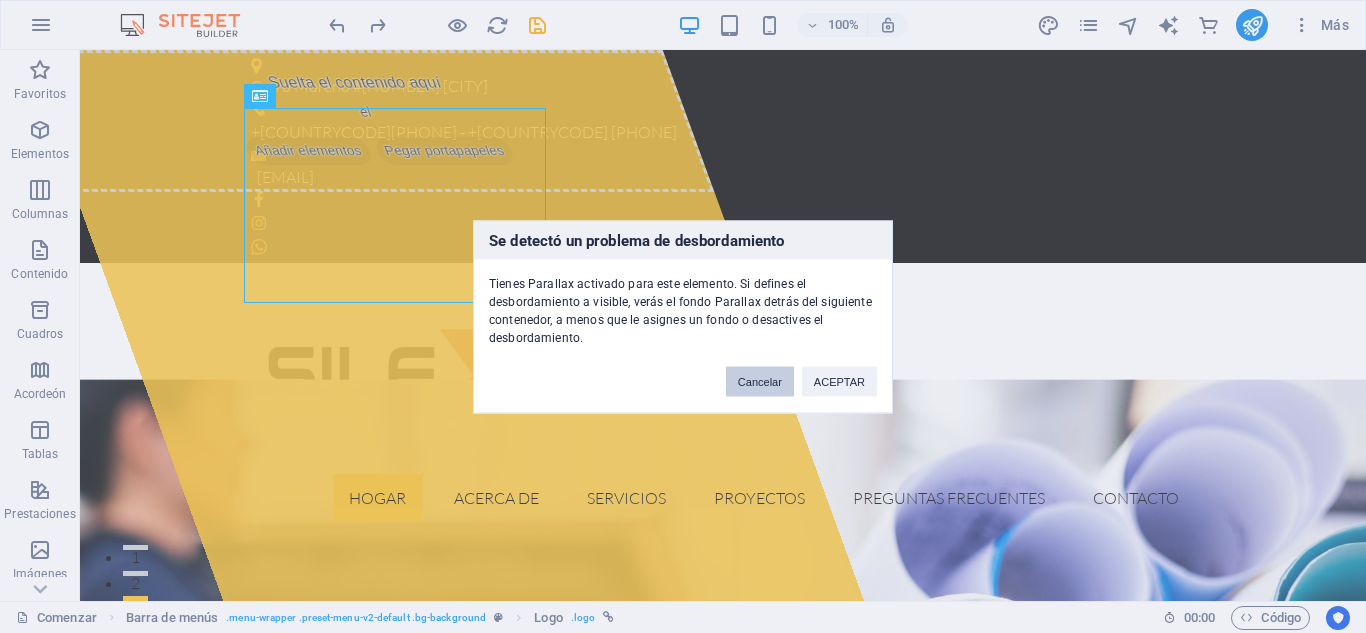 click on "Cancelar" at bounding box center [760, 381] 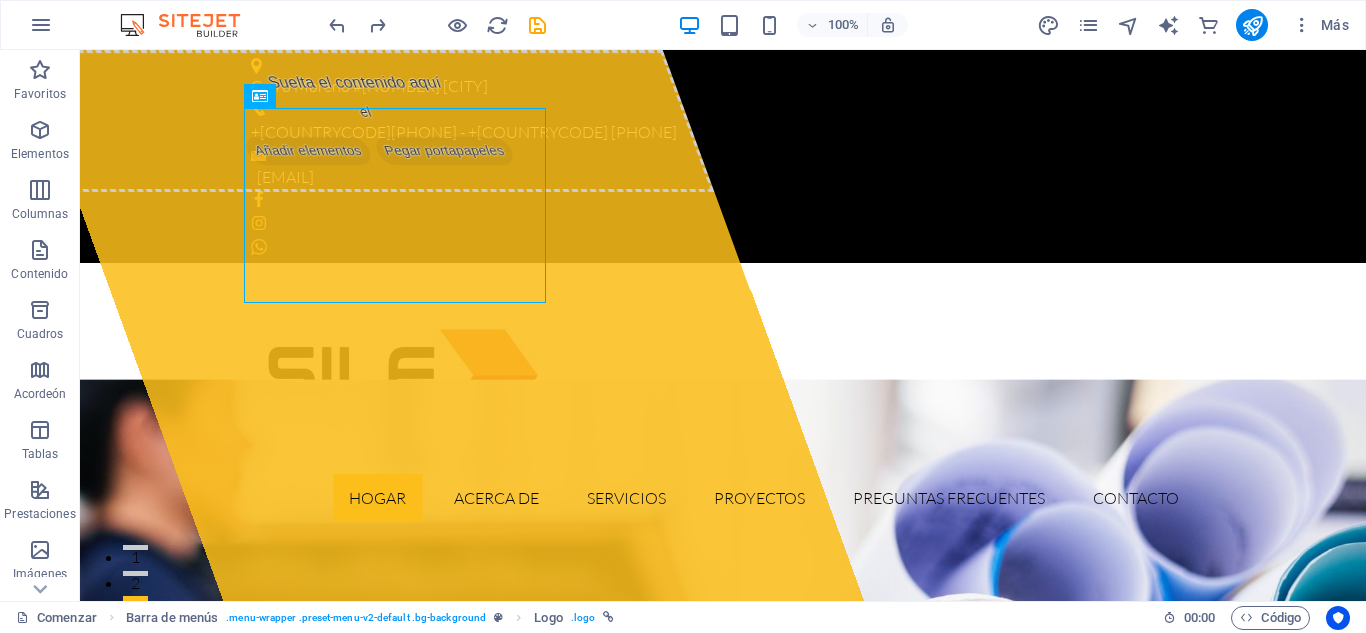 drag, startPoint x: 1032, startPoint y: 73, endPoint x: 767, endPoint y: 180, distance: 285.78662 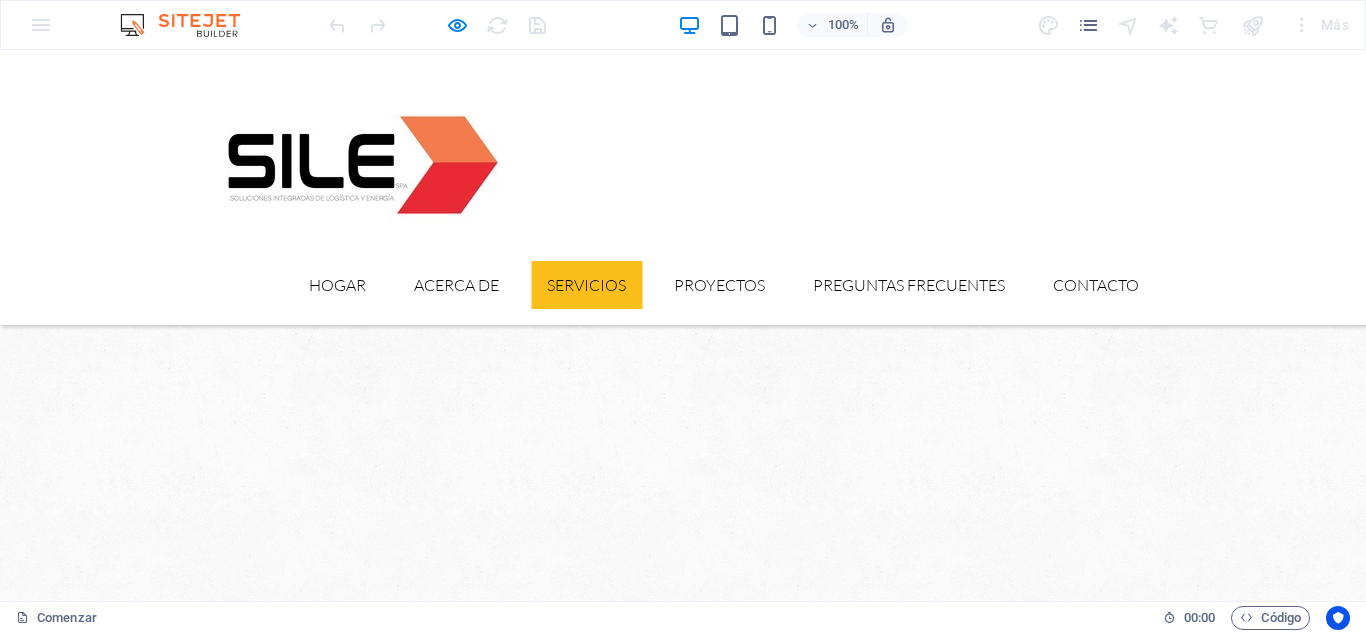 scroll, scrollTop: 1247, scrollLeft: 0, axis: vertical 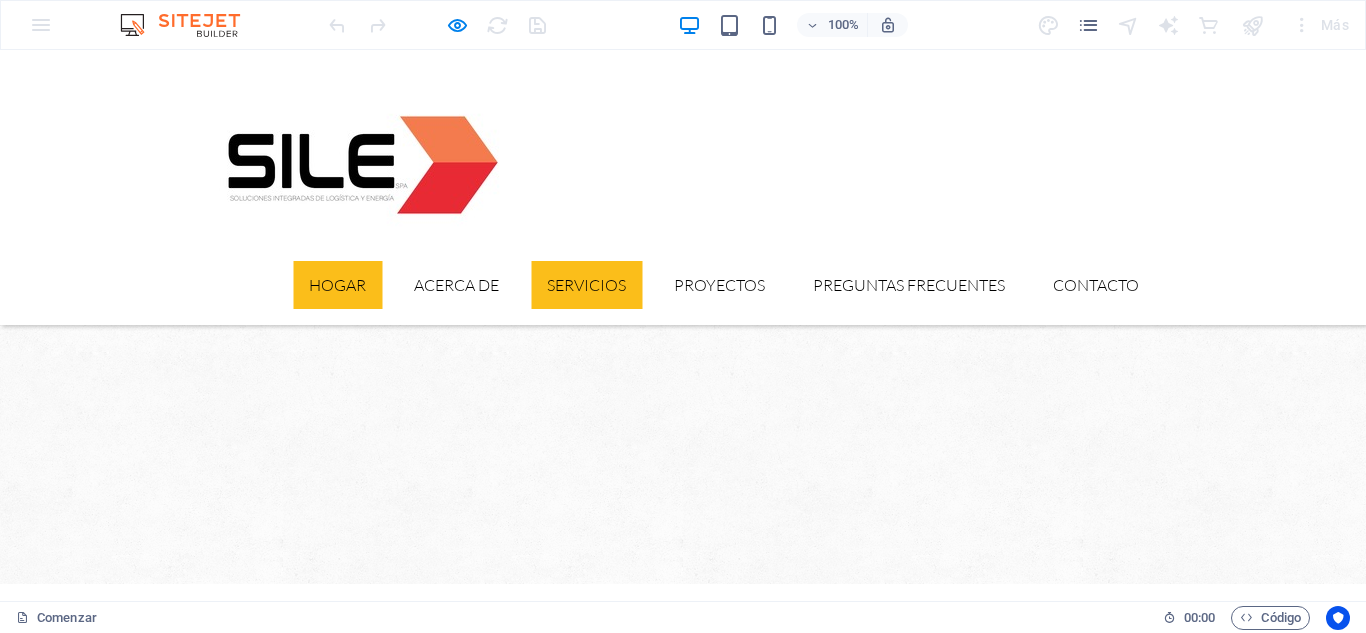 click on "Hogar" at bounding box center (337, 285) 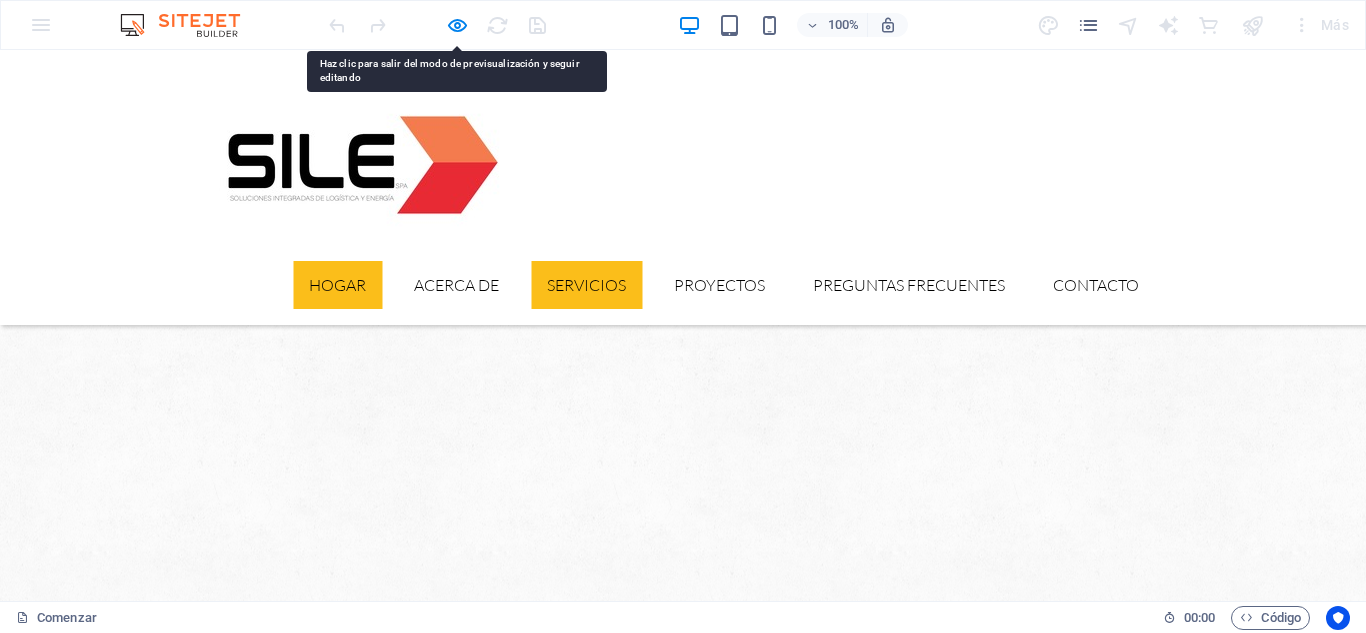 scroll, scrollTop: 317, scrollLeft: 0, axis: vertical 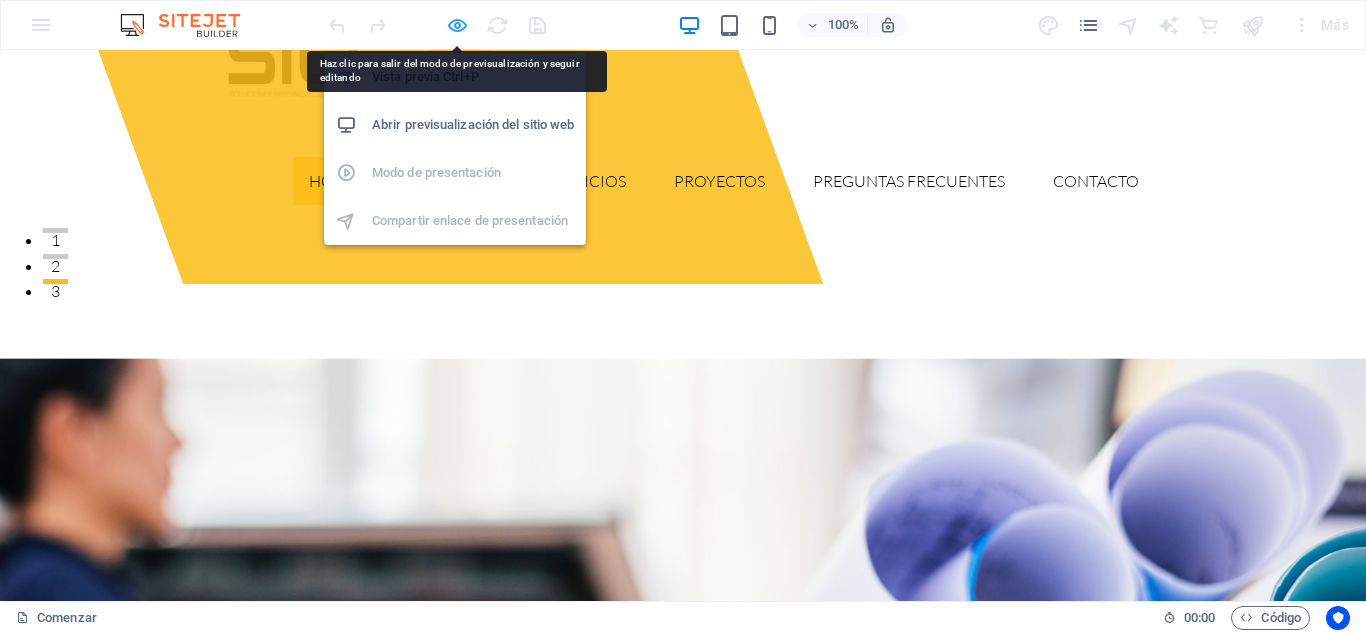 click at bounding box center (457, 25) 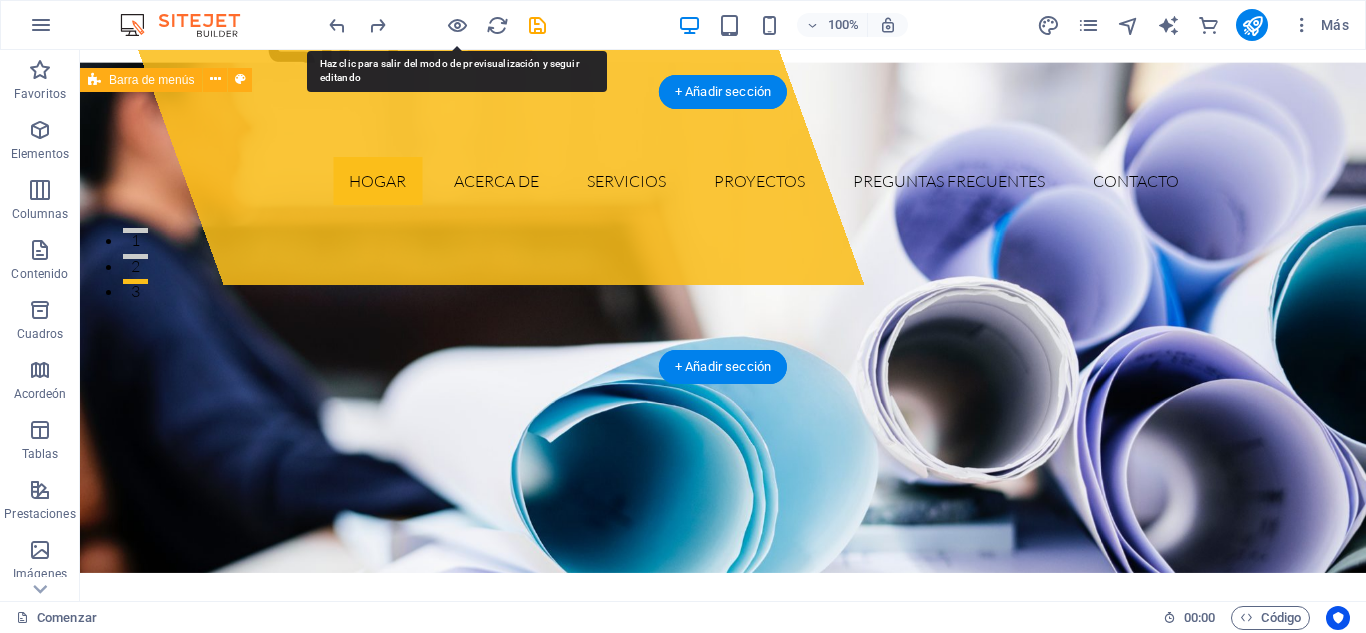 scroll, scrollTop: 0, scrollLeft: 0, axis: both 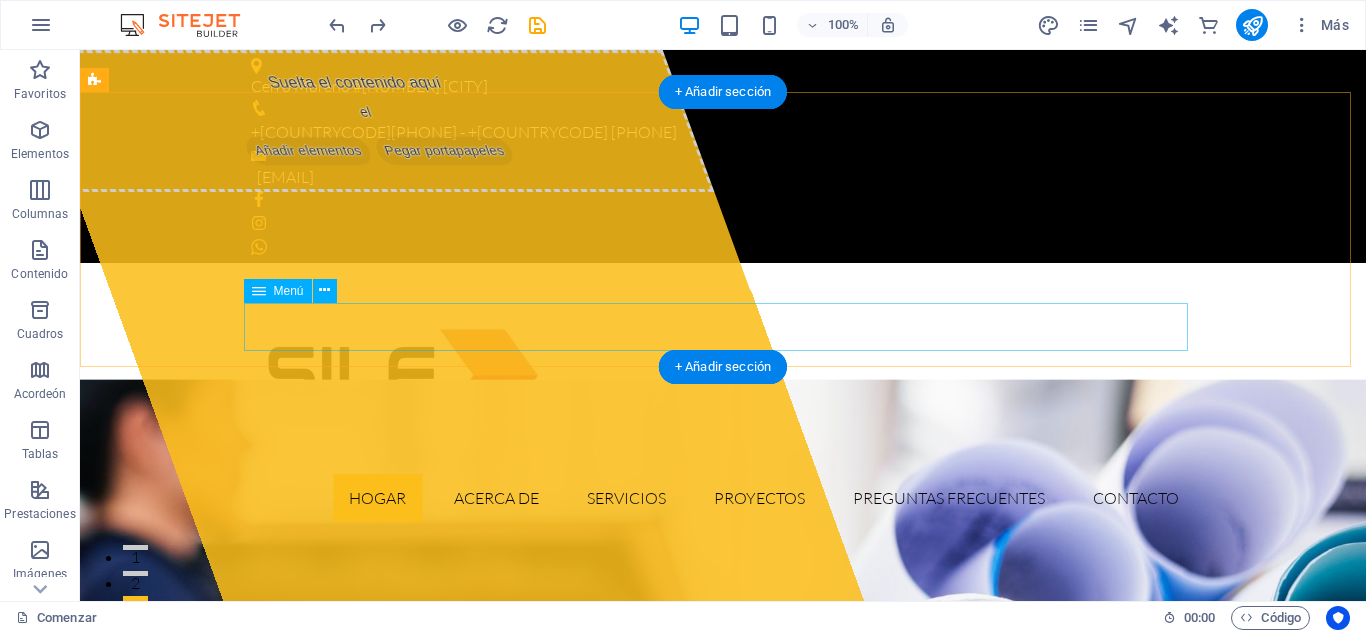 click on "Hogar Acerca de Servicios Proyectos Preguntas frecuentes Contacto" at bounding box center (723, 498) 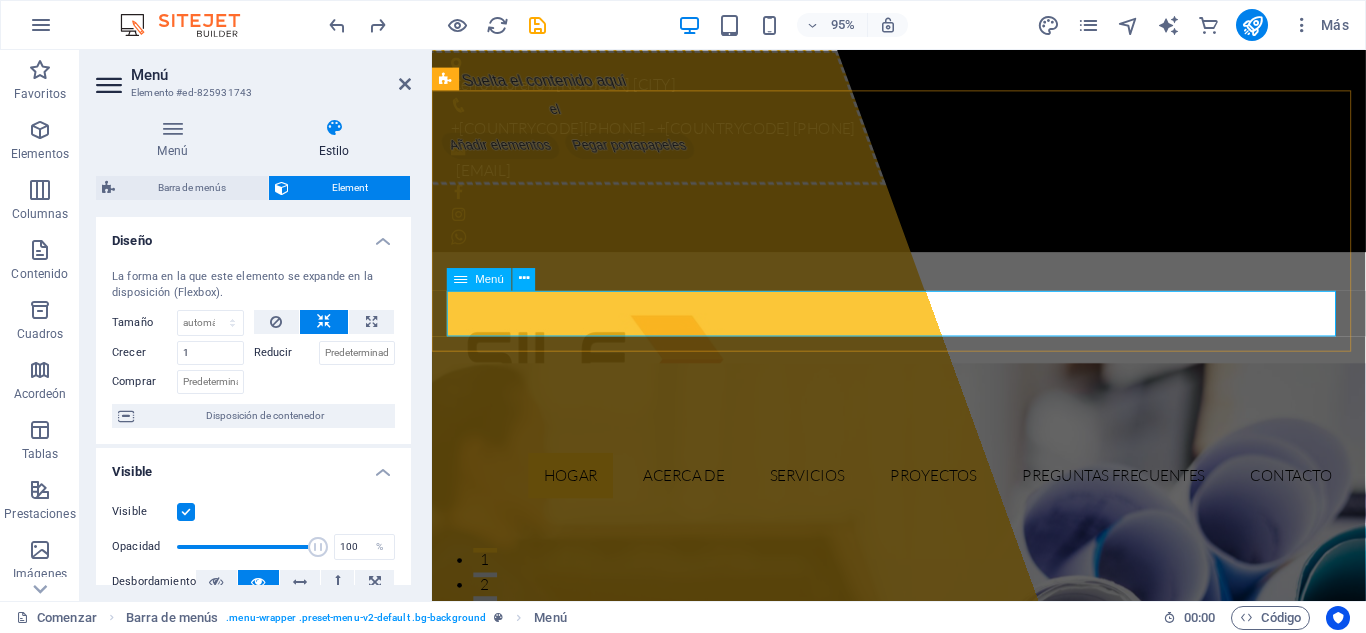 click on "Hogar Acerca de Servicios Proyectos Preguntas frecuentes Contacto" at bounding box center (924, 498) 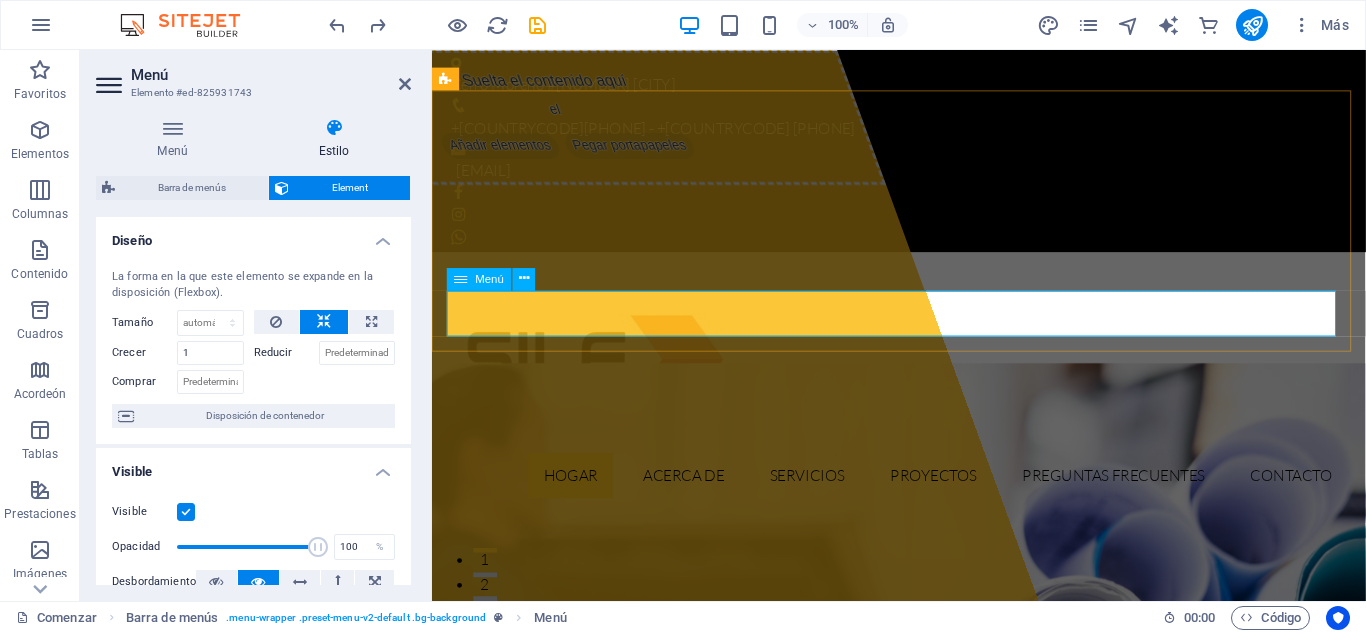 click on "Hogar Acerca de Servicios Proyectos Preguntas frecuentes Contacto" at bounding box center [924, 498] 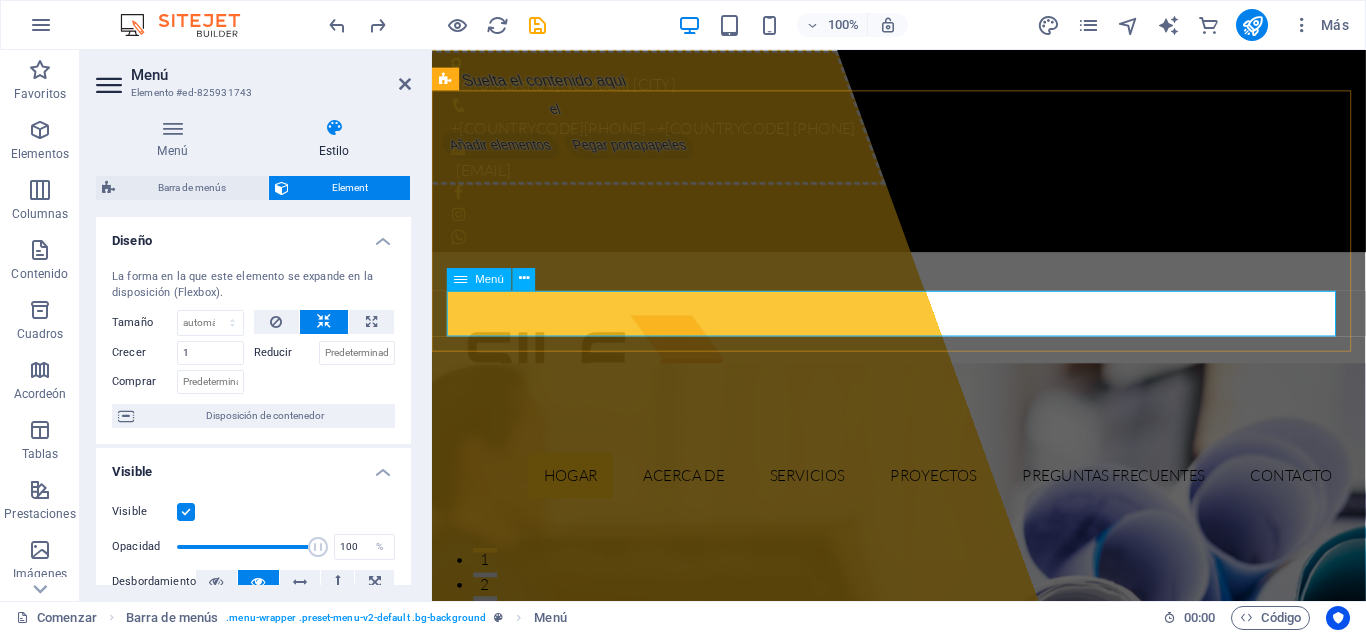 click on "Hogar Acerca de Servicios Proyectos Preguntas frecuentes Contacto" at bounding box center [924, 498] 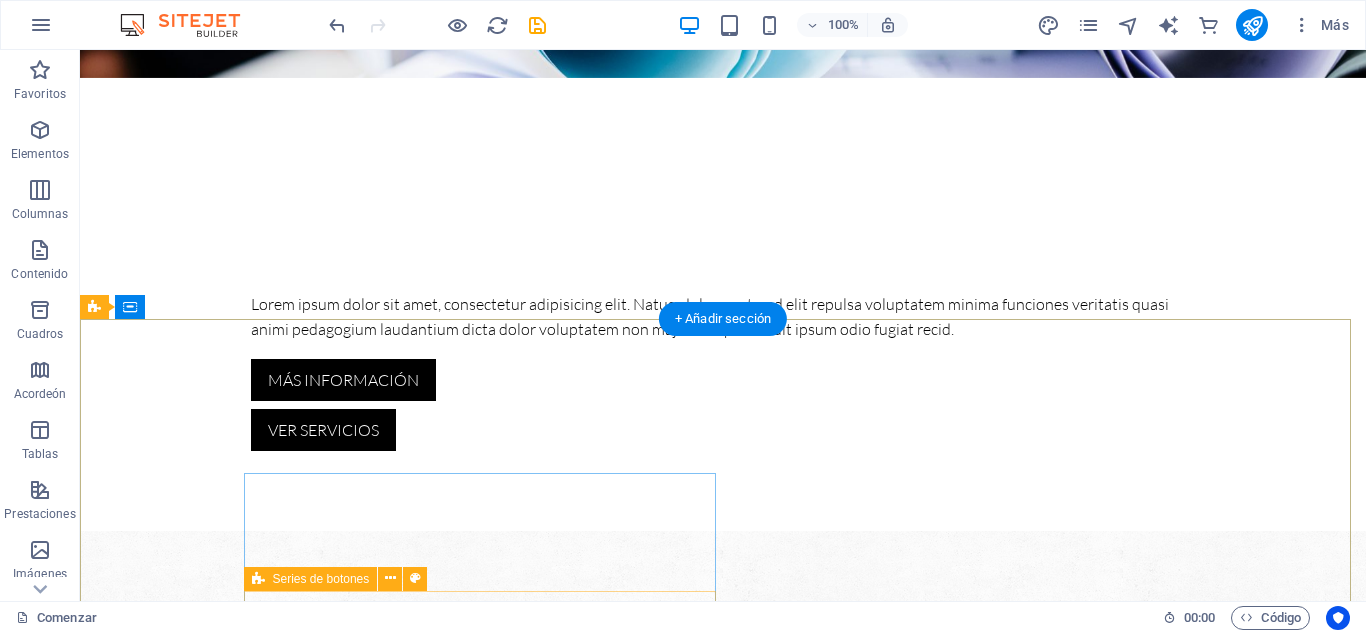 scroll, scrollTop: 0, scrollLeft: 0, axis: both 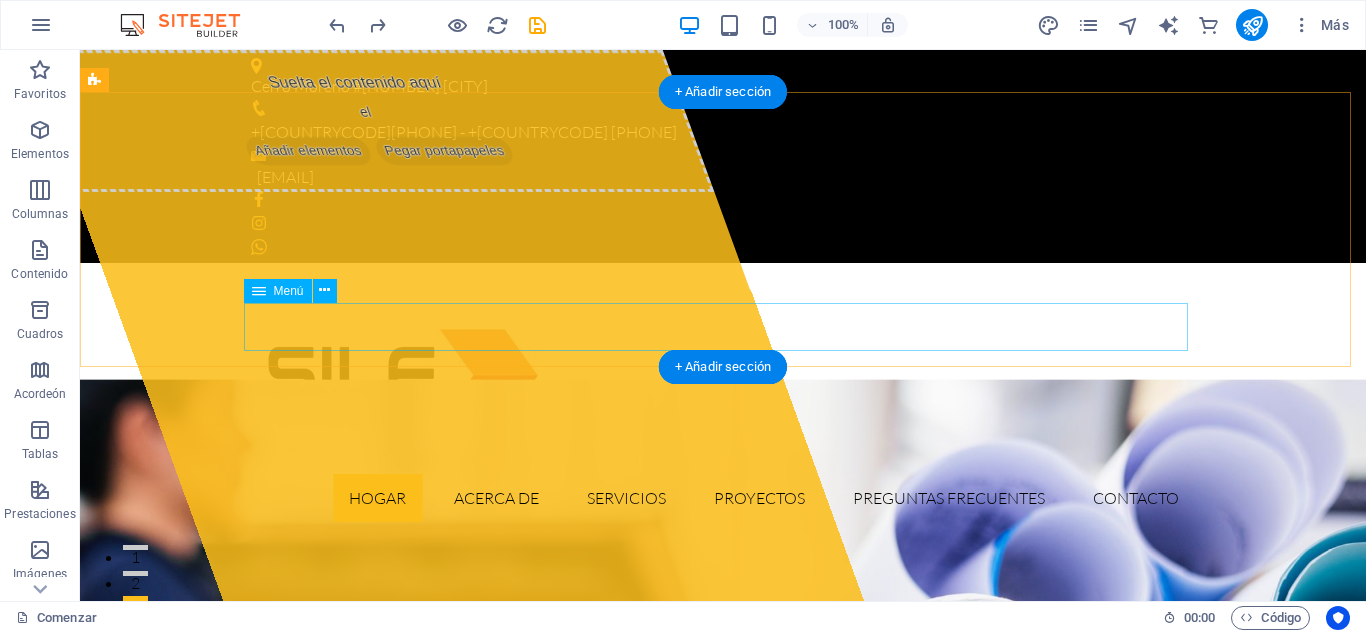 click on "Hogar Acerca de Servicios Proyectos Preguntas frecuentes Contacto" at bounding box center [723, 498] 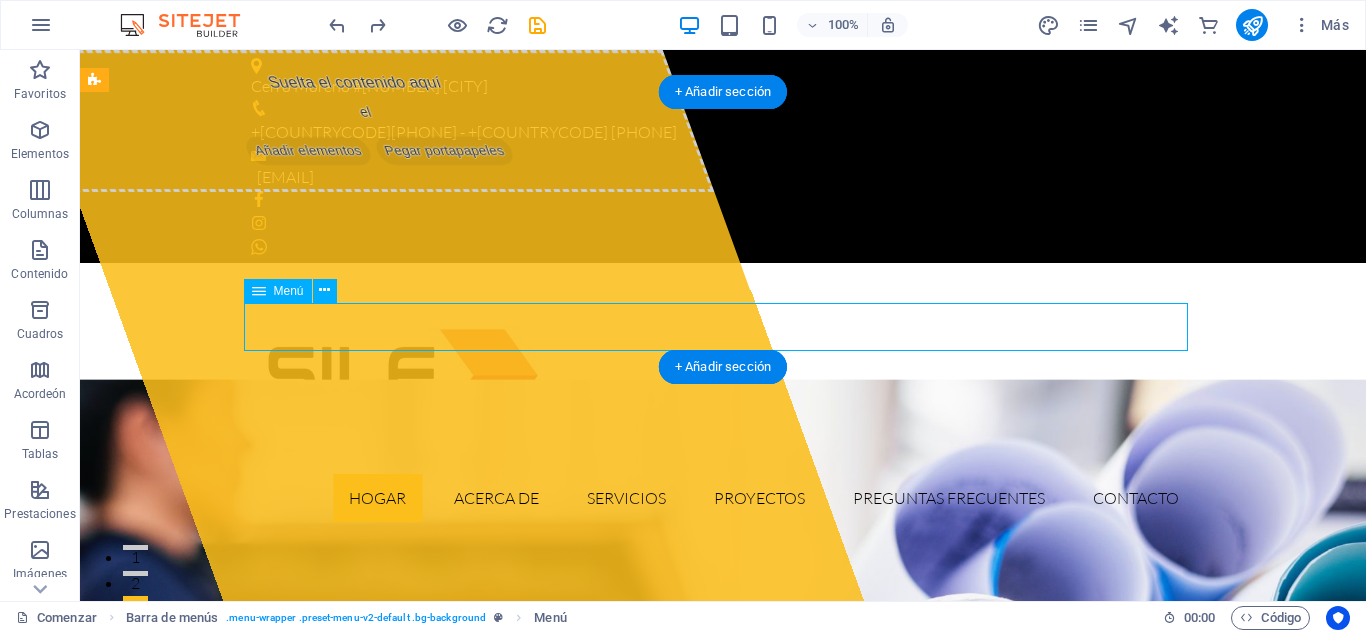 click on "Hogar Acerca de Servicios Proyectos Preguntas frecuentes Contacto" at bounding box center [723, 498] 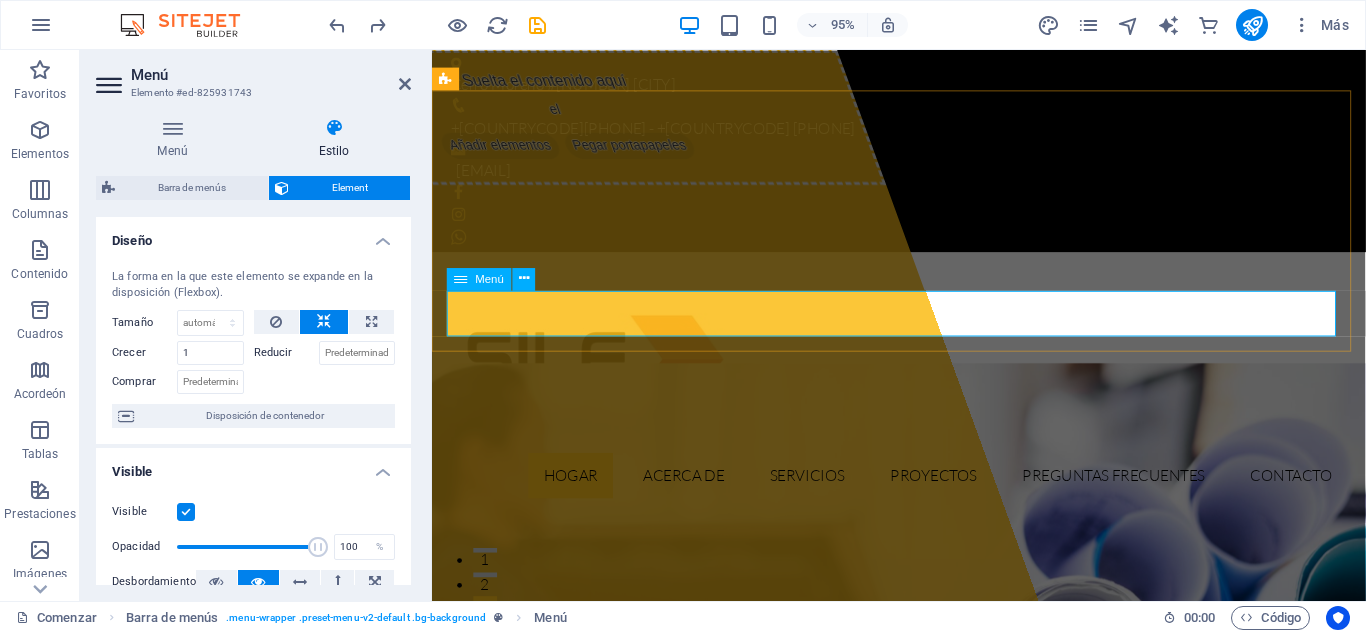 click on "Hogar Acerca de Servicios Proyectos Preguntas frecuentes Contacto" at bounding box center (924, 498) 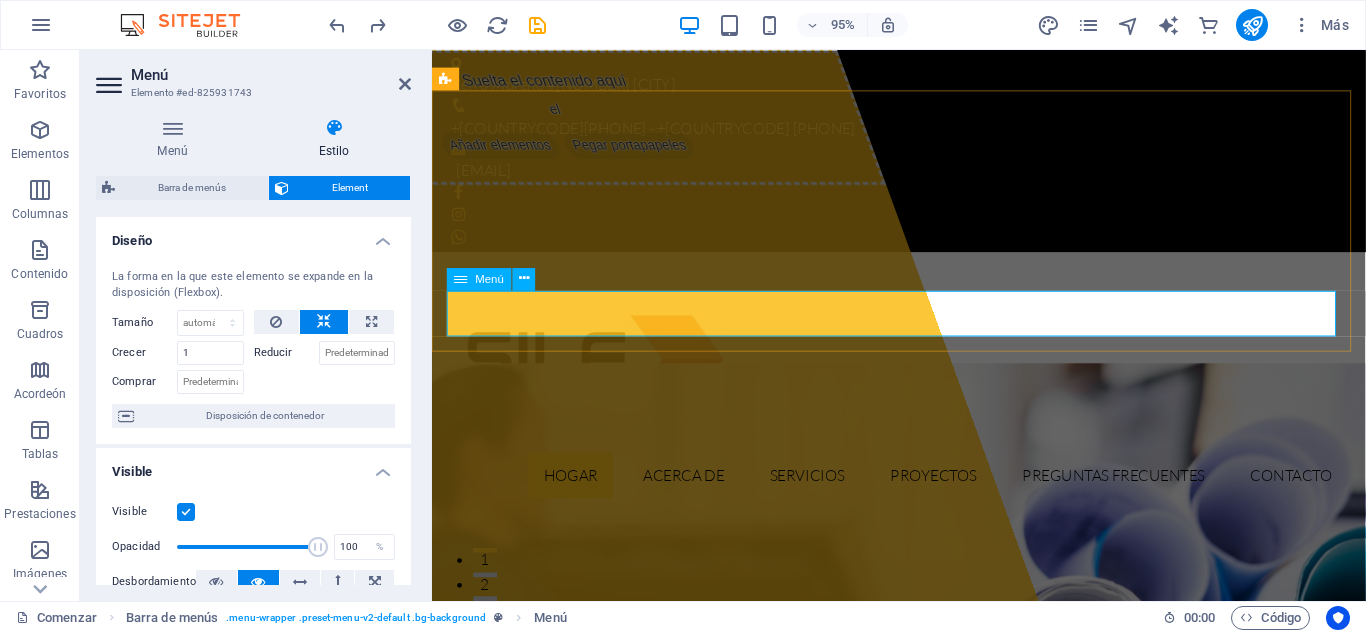 click on "Hogar Acerca de Servicios Proyectos Preguntas frecuentes Contacto" at bounding box center [924, 498] 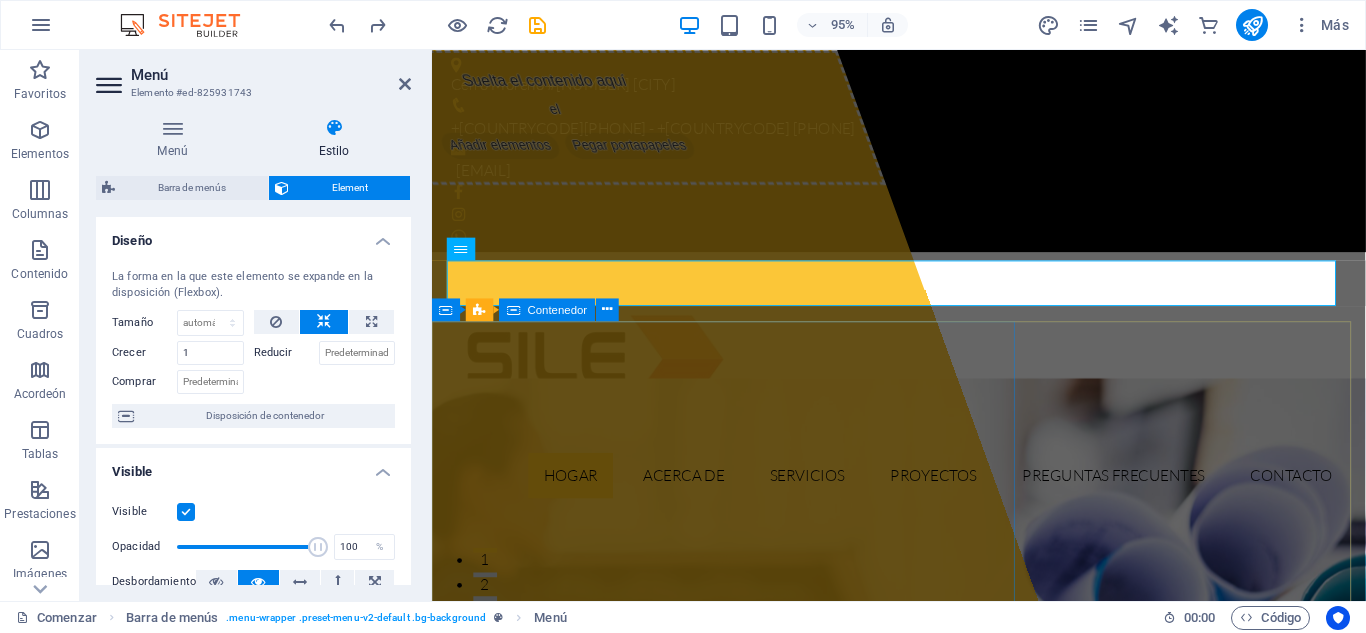 scroll, scrollTop: 32, scrollLeft: 0, axis: vertical 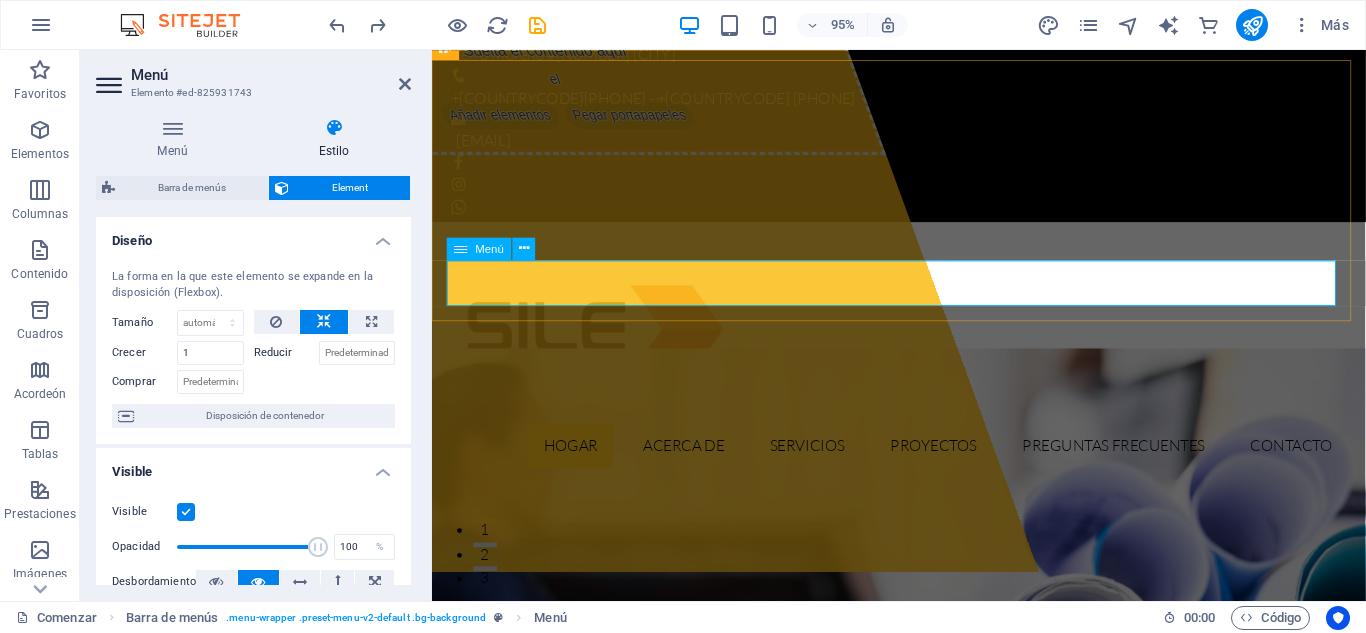 click on "Hogar Acerca de Servicios Proyectos Preguntas frecuentes Contacto" at bounding box center [924, 466] 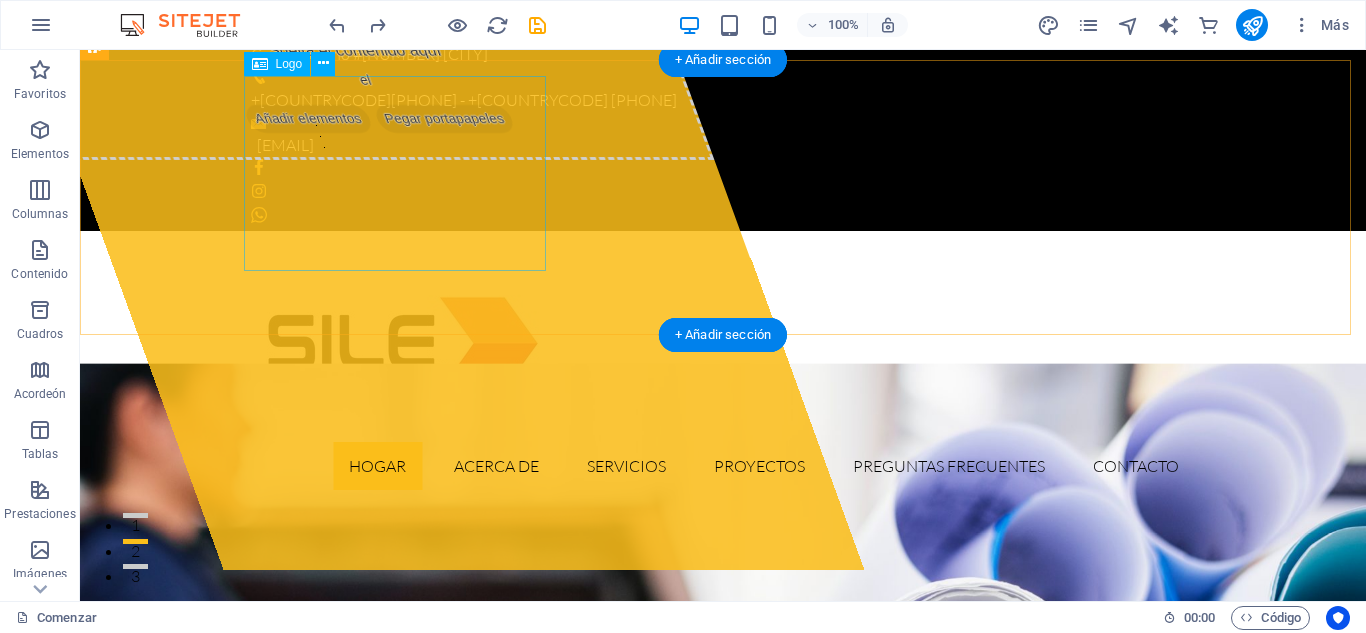 click at bounding box center (723, 344) 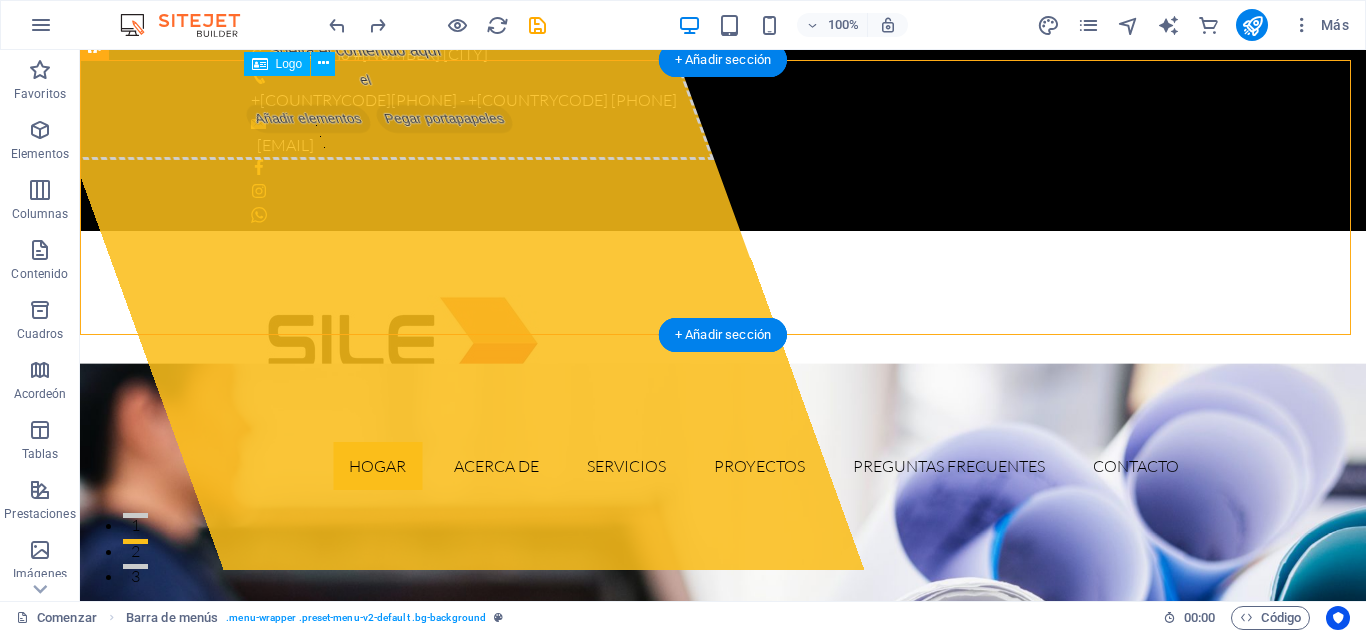 click at bounding box center (723, 344) 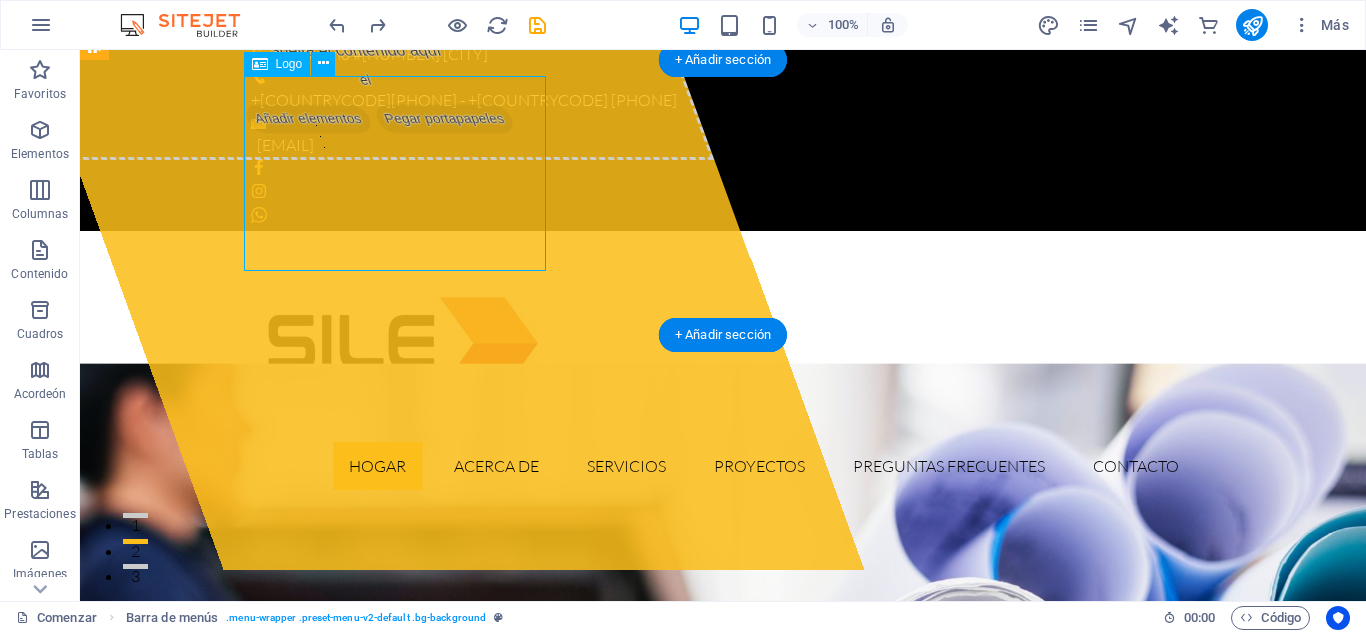 click at bounding box center [723, 344] 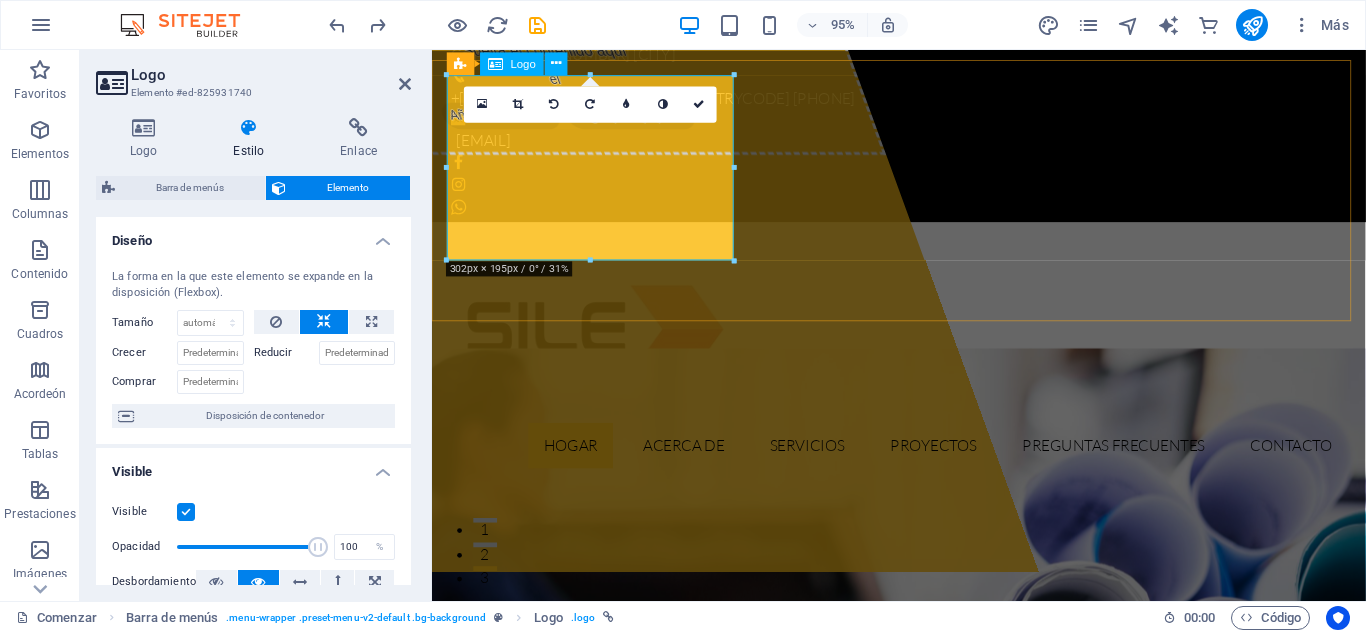 drag, startPoint x: 1168, startPoint y: 218, endPoint x: 742, endPoint y: 179, distance: 427.7815 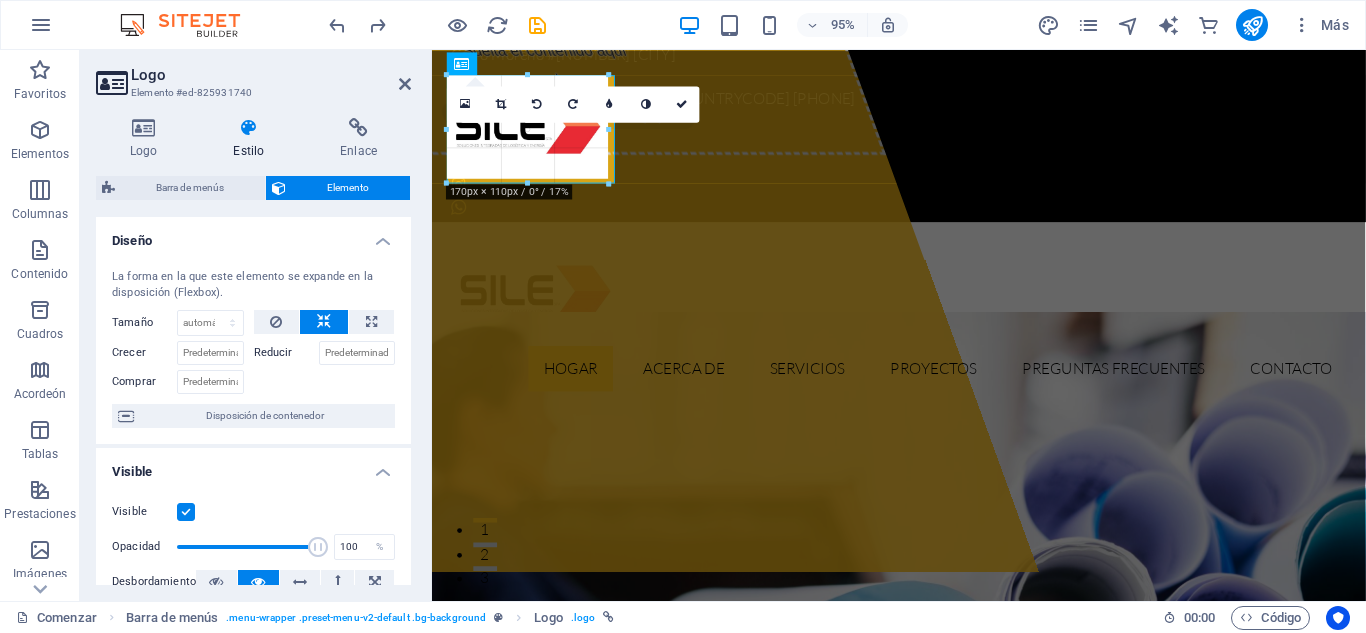 drag, startPoint x: 735, startPoint y: 265, endPoint x: 188, endPoint y: 191, distance: 551.9828 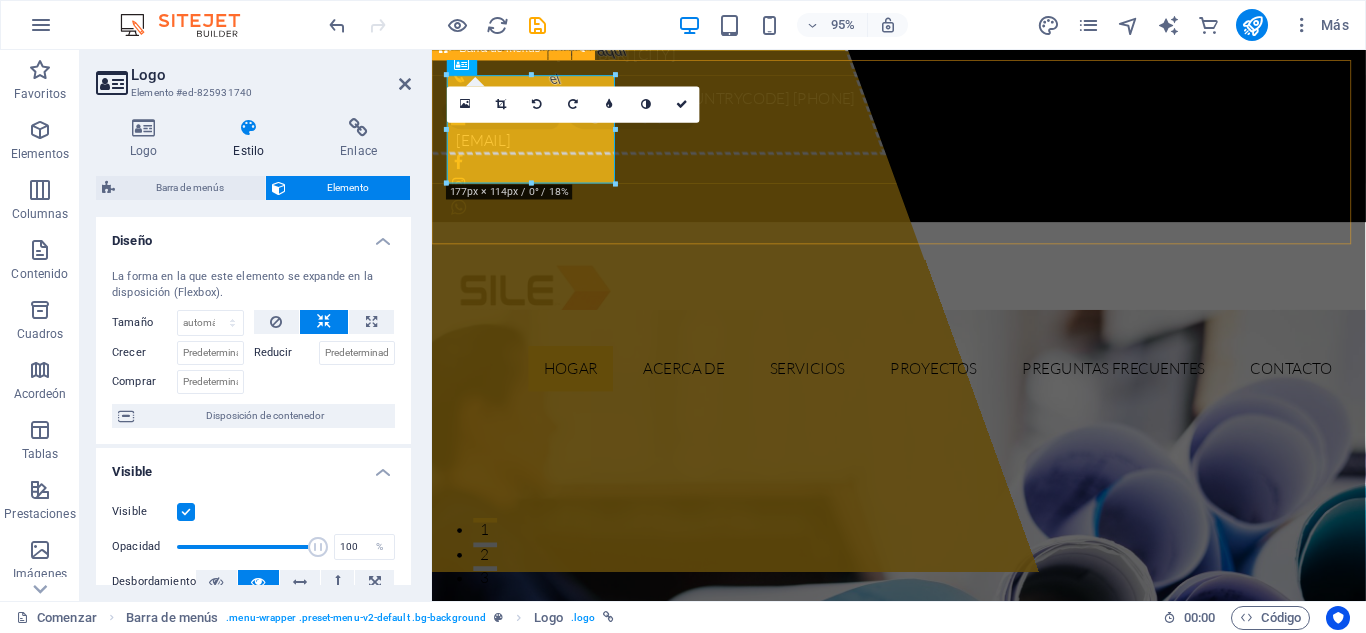 click on "Hogar Acerca de Servicios Proyectos Preguntas frecuentes Contacto" at bounding box center [923, 328] 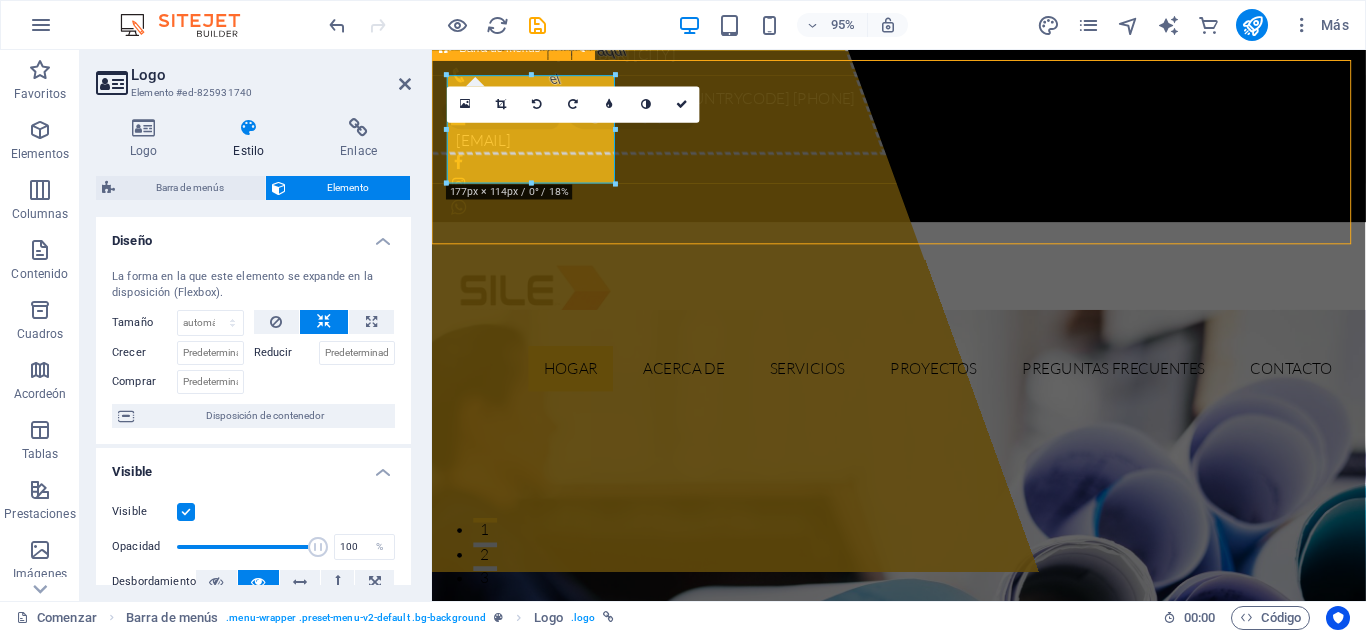 click on "Hogar Acerca de Servicios Proyectos Preguntas frecuentes Contacto" at bounding box center [923, 328] 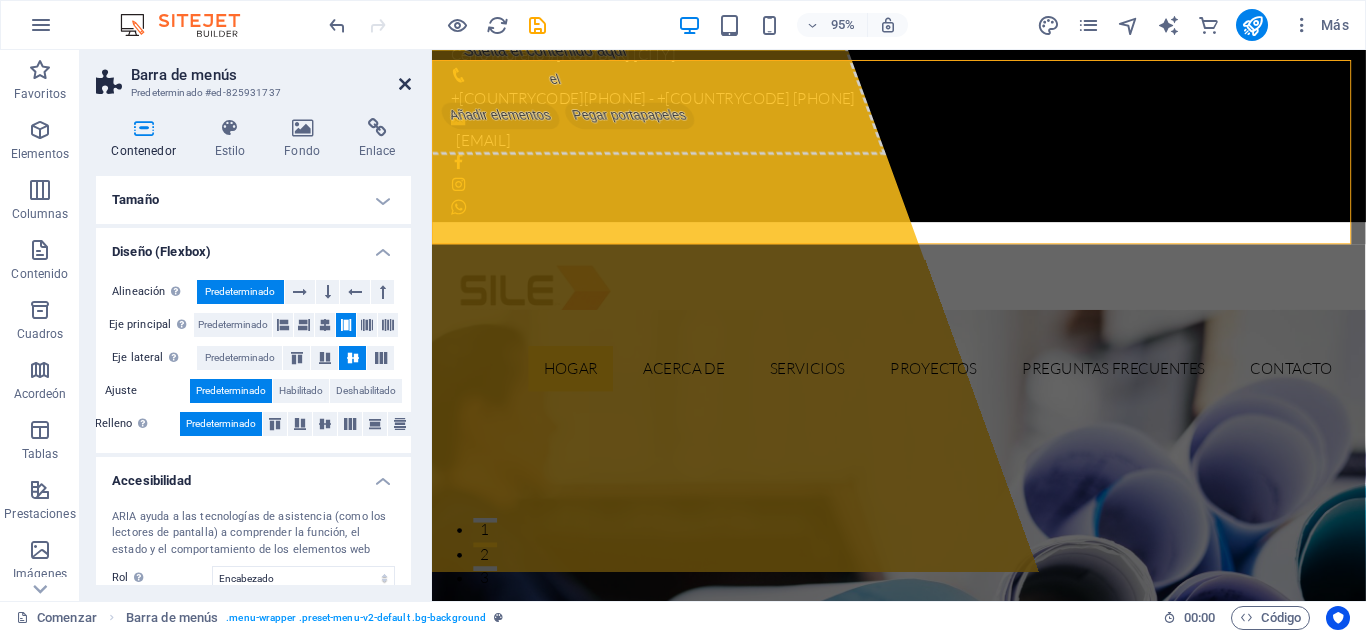 click at bounding box center (405, 84) 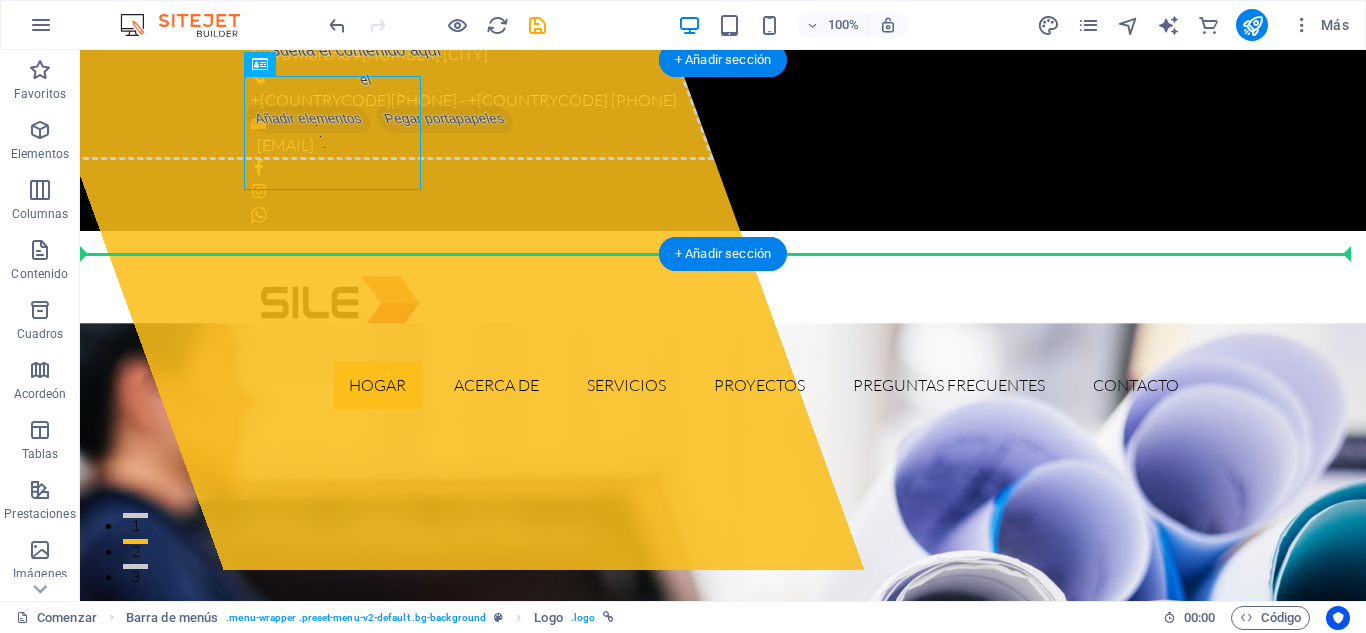 drag, startPoint x: 288, startPoint y: 141, endPoint x: 210, endPoint y: 200, distance: 97.80082 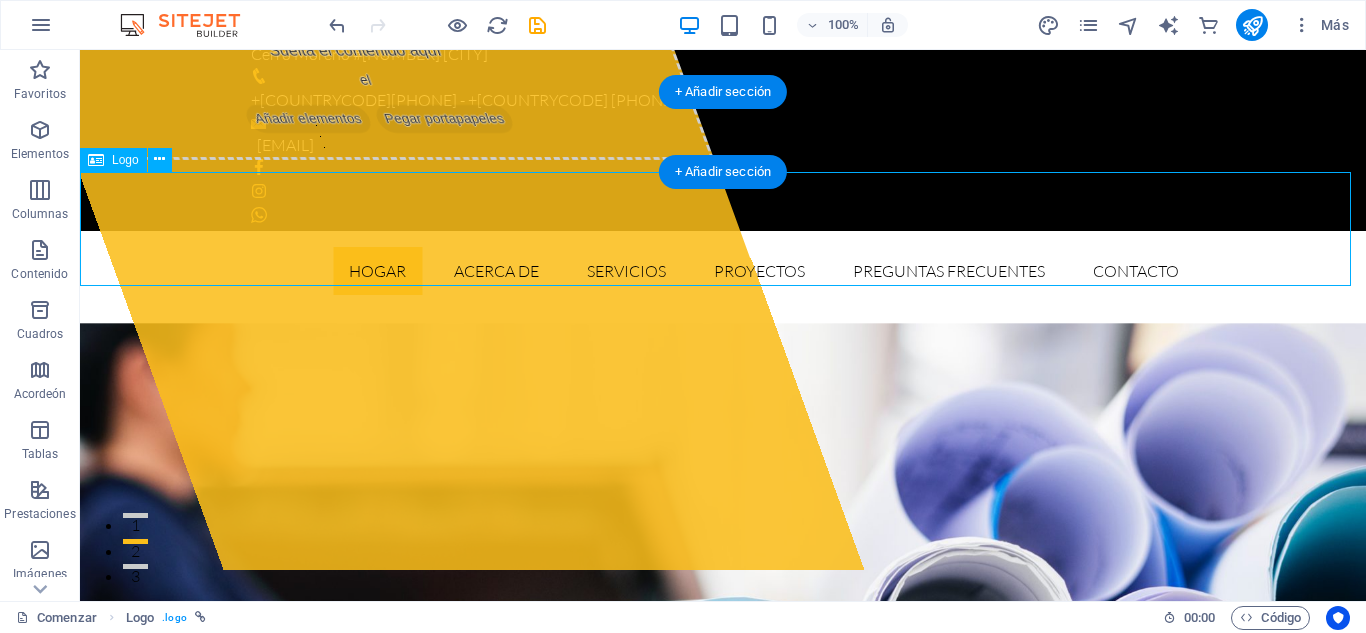 scroll, scrollTop: 0, scrollLeft: 0, axis: both 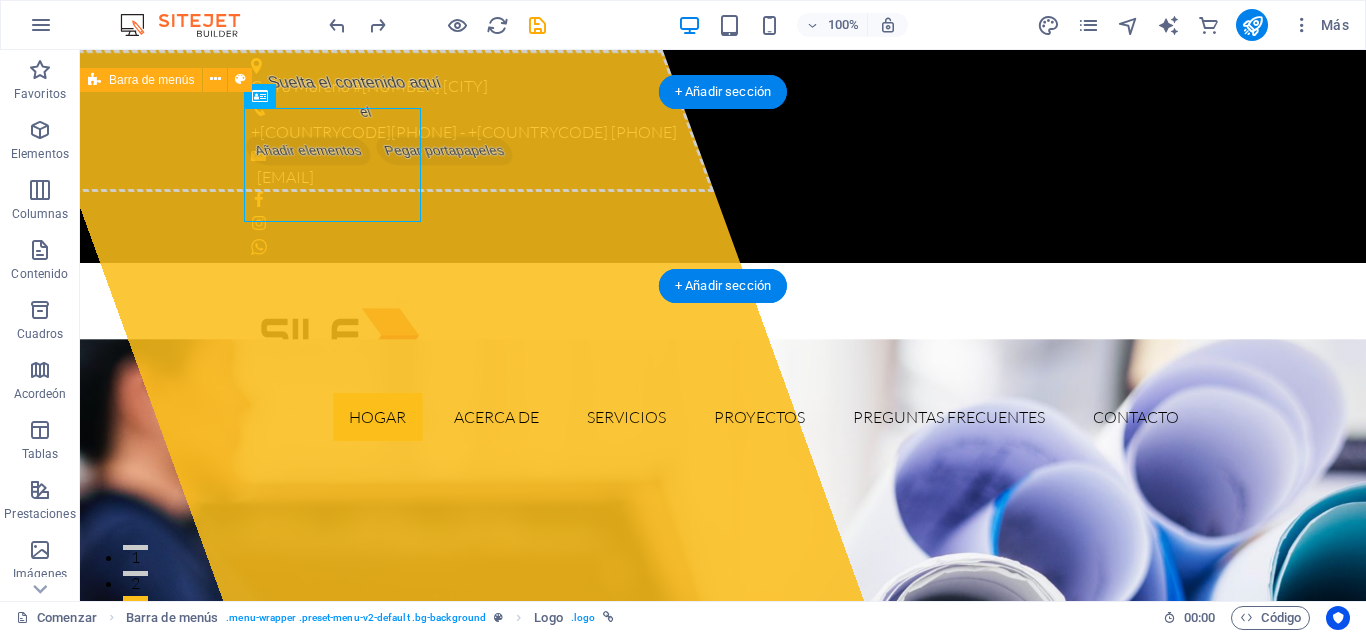 drag, startPoint x: 690, startPoint y: 166, endPoint x: 698, endPoint y: 174, distance: 11.313708 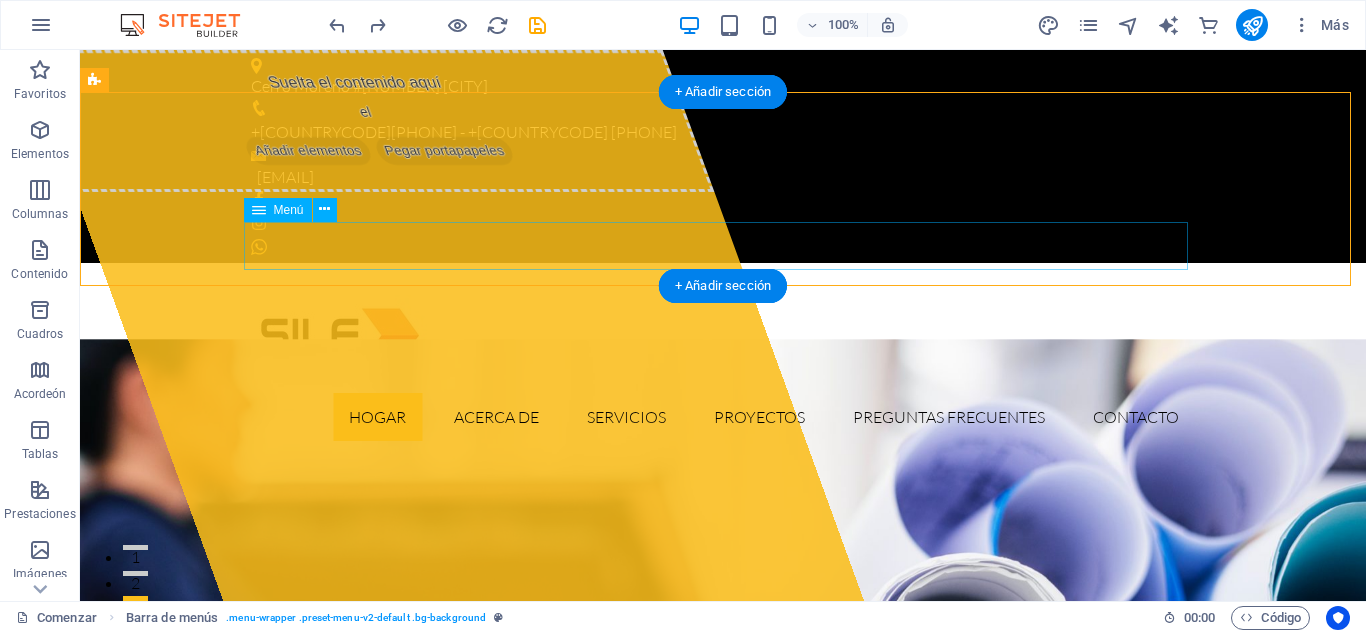 click on "Hogar Acerca de Servicios Proyectos Preguntas frecuentes Contacto" at bounding box center [723, 417] 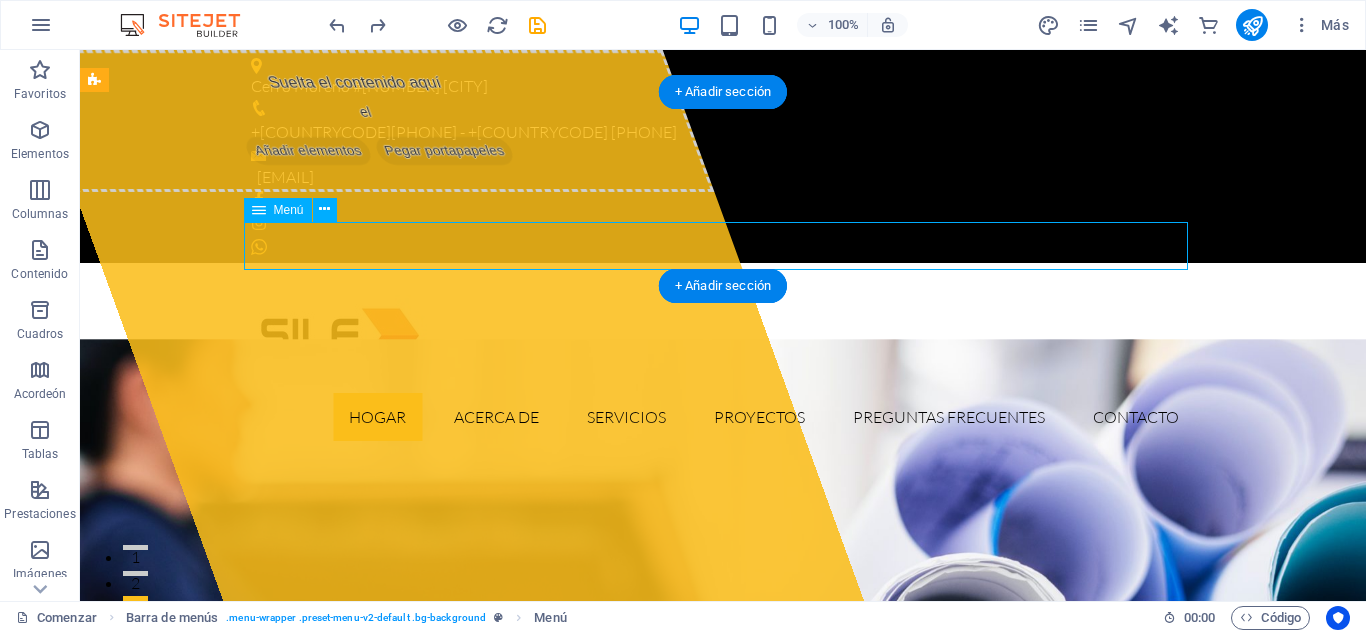 click on "Hogar Acerca de Servicios Proyectos Preguntas frecuentes Contacto" at bounding box center (723, 417) 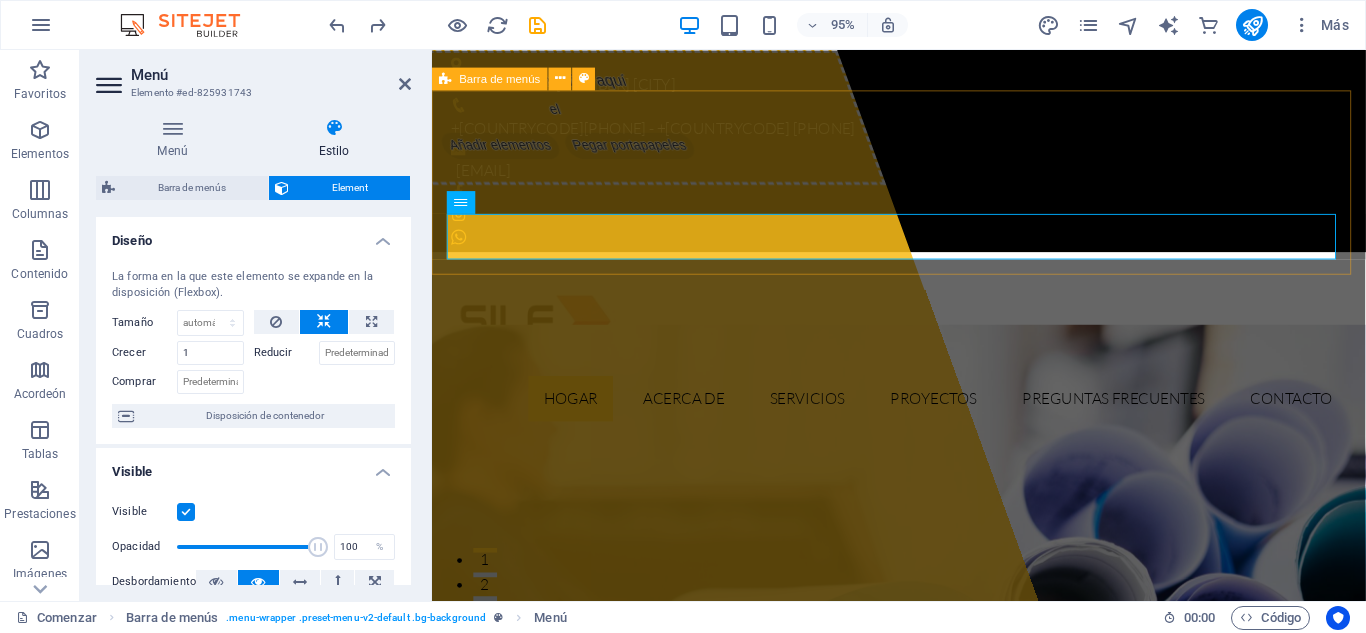 click on "Hogar Acerca de Servicios Proyectos Preguntas frecuentes Contacto" at bounding box center [923, 360] 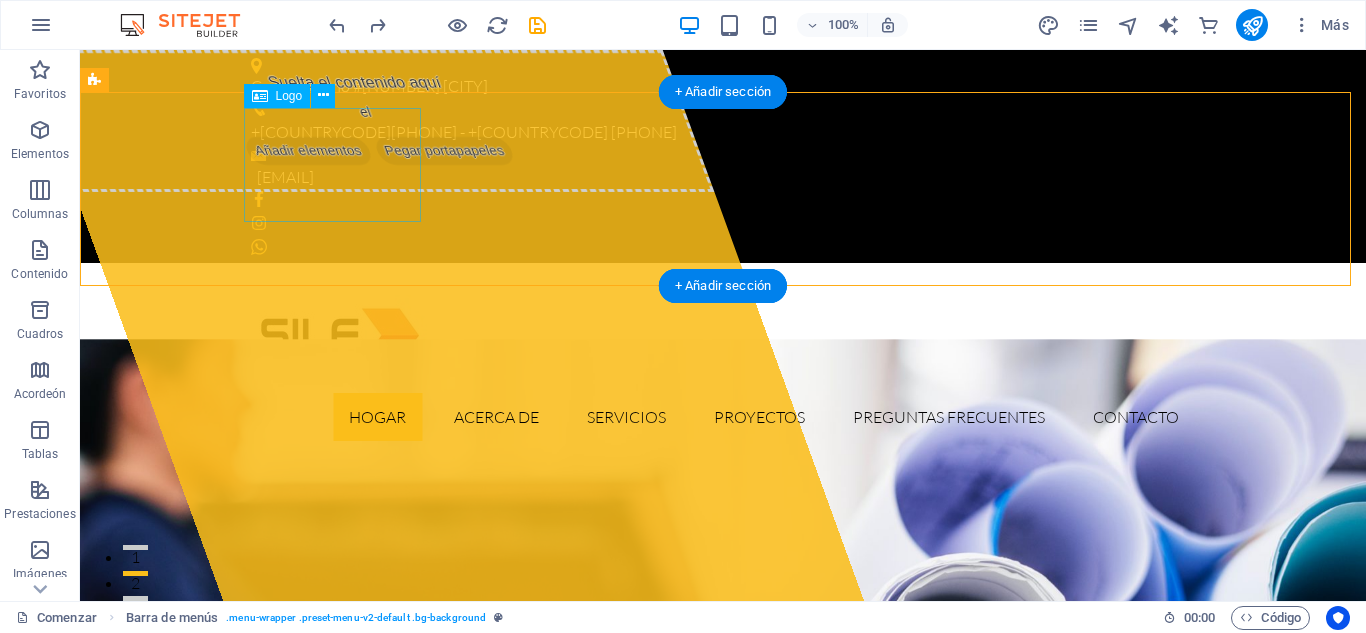 click at bounding box center (723, 336) 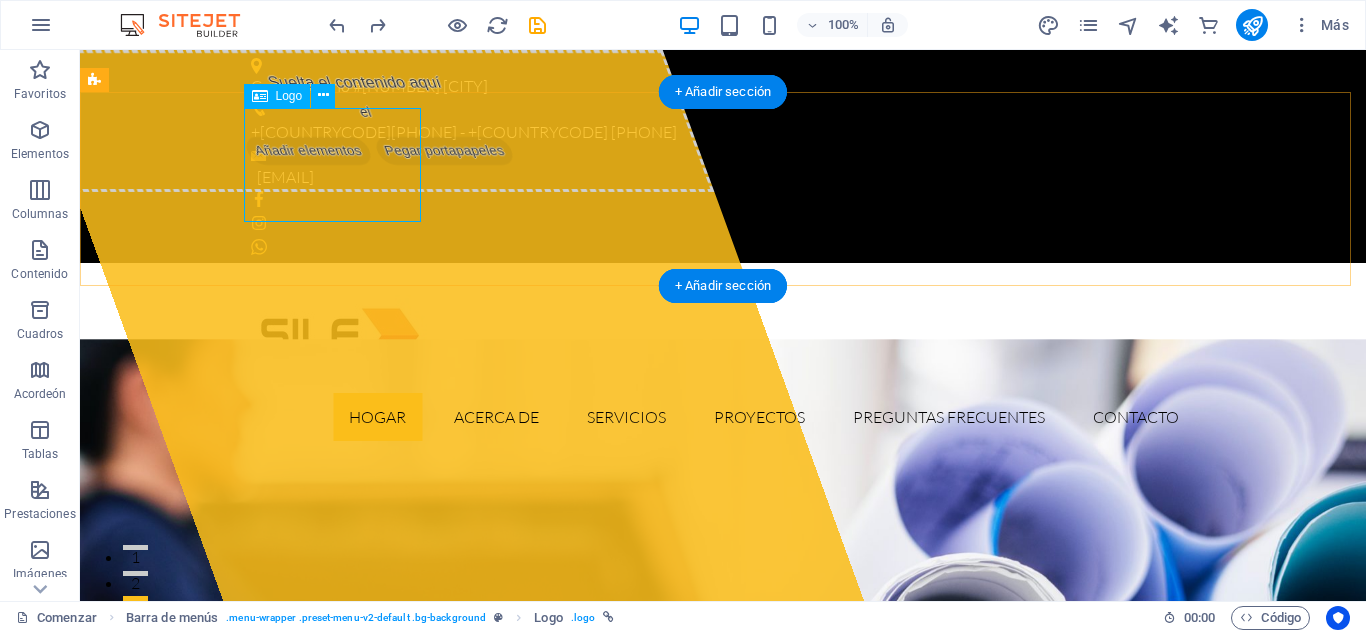 click at bounding box center (723, 336) 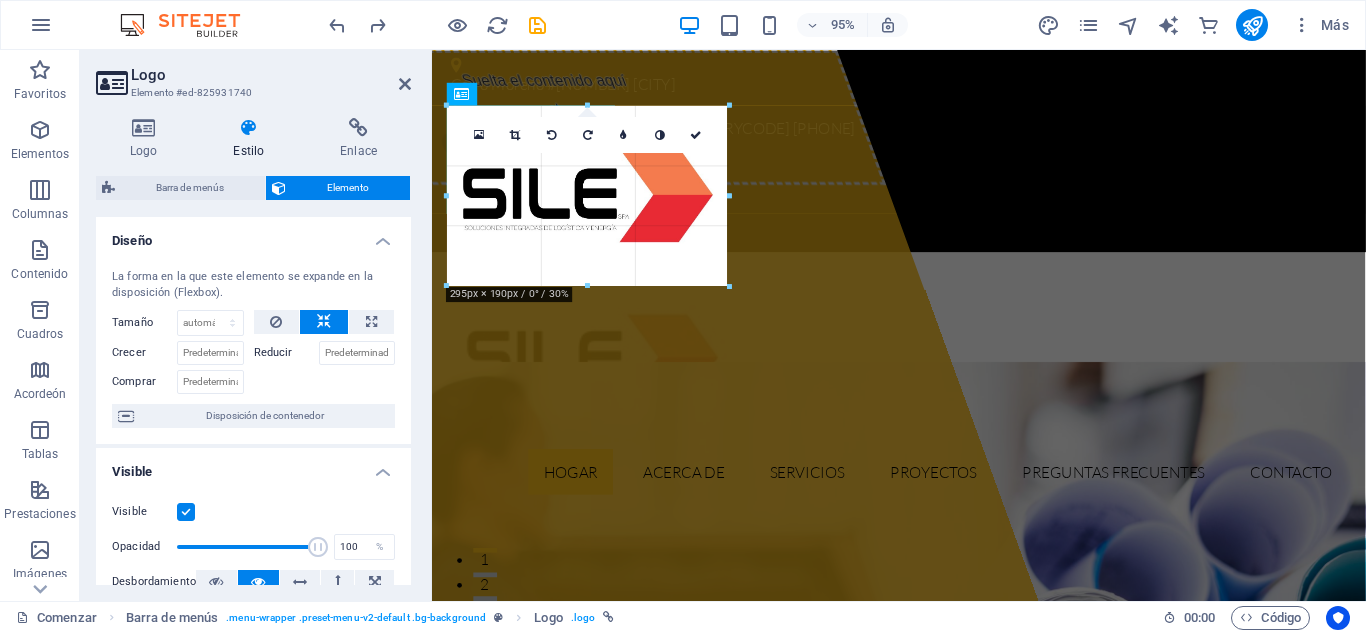 drag, startPoint x: 446, startPoint y: 213, endPoint x: 388, endPoint y: 290, distance: 96.40021 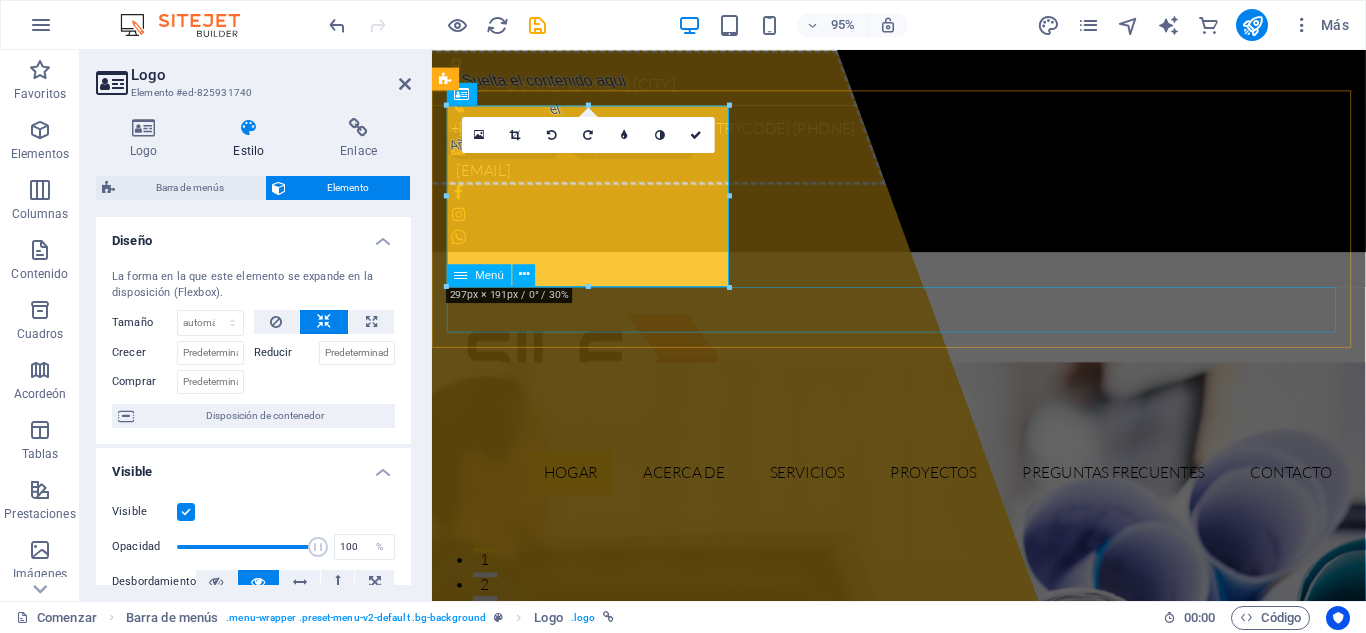 click on "Hogar Acerca de Servicios Proyectos Preguntas frecuentes Contacto" at bounding box center [923, 399] 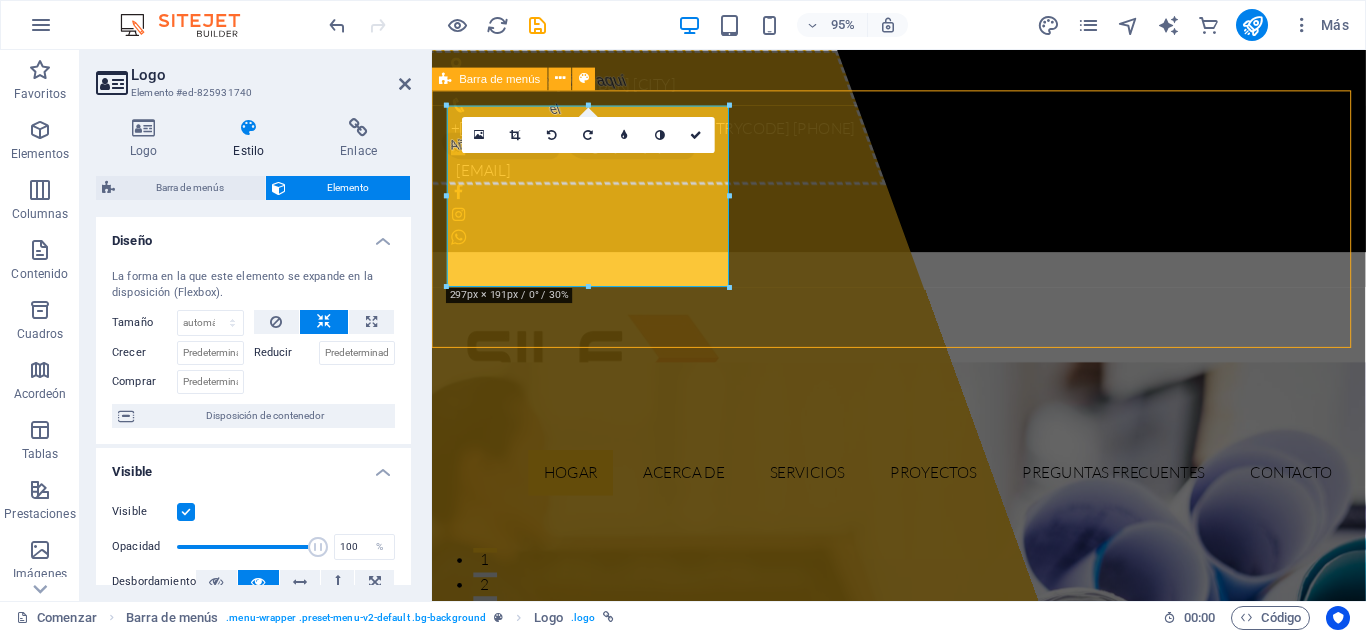 click on "Hogar Acerca de Servicios Proyectos Preguntas frecuentes Contacto" at bounding box center (923, 399) 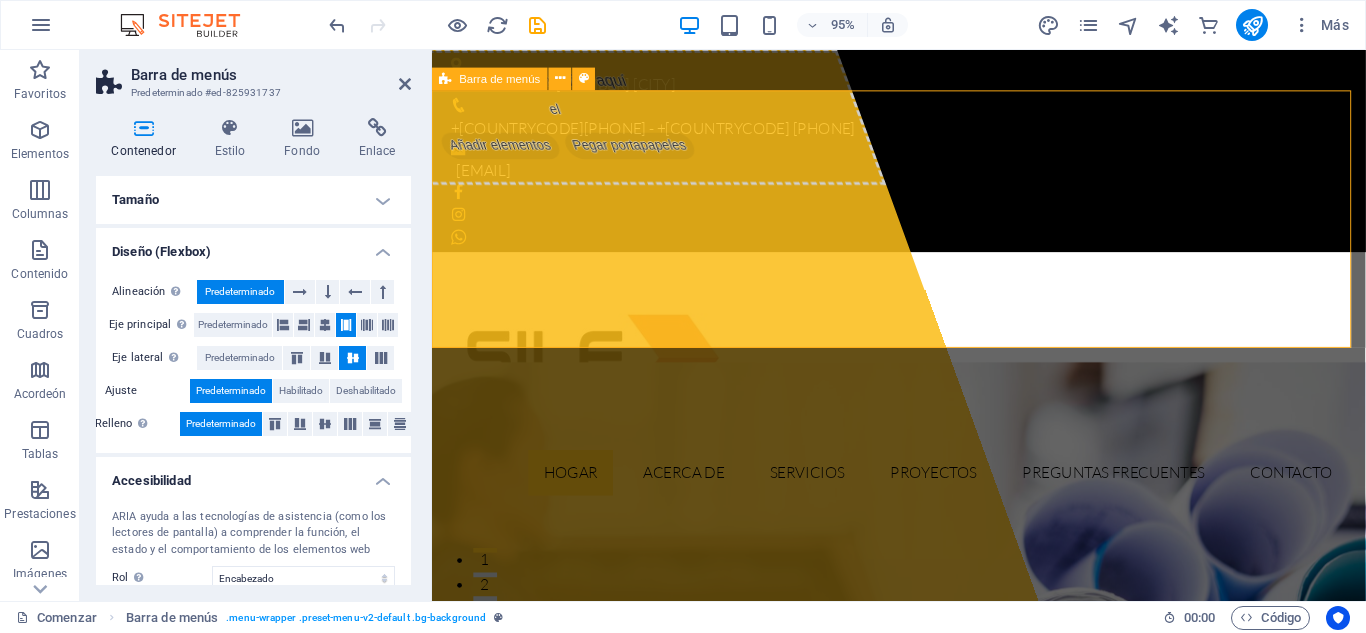 click on "Hogar Acerca de Servicios Proyectos Preguntas frecuentes Contacto" at bounding box center (923, 399) 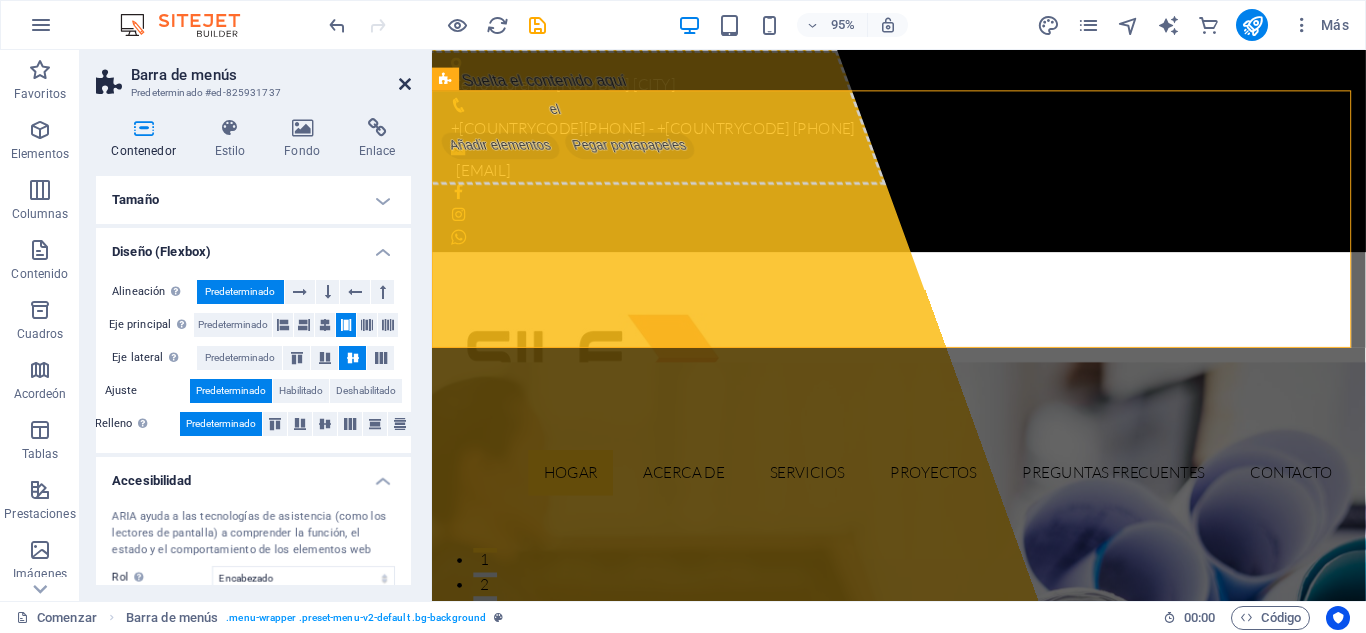 click at bounding box center [405, 84] 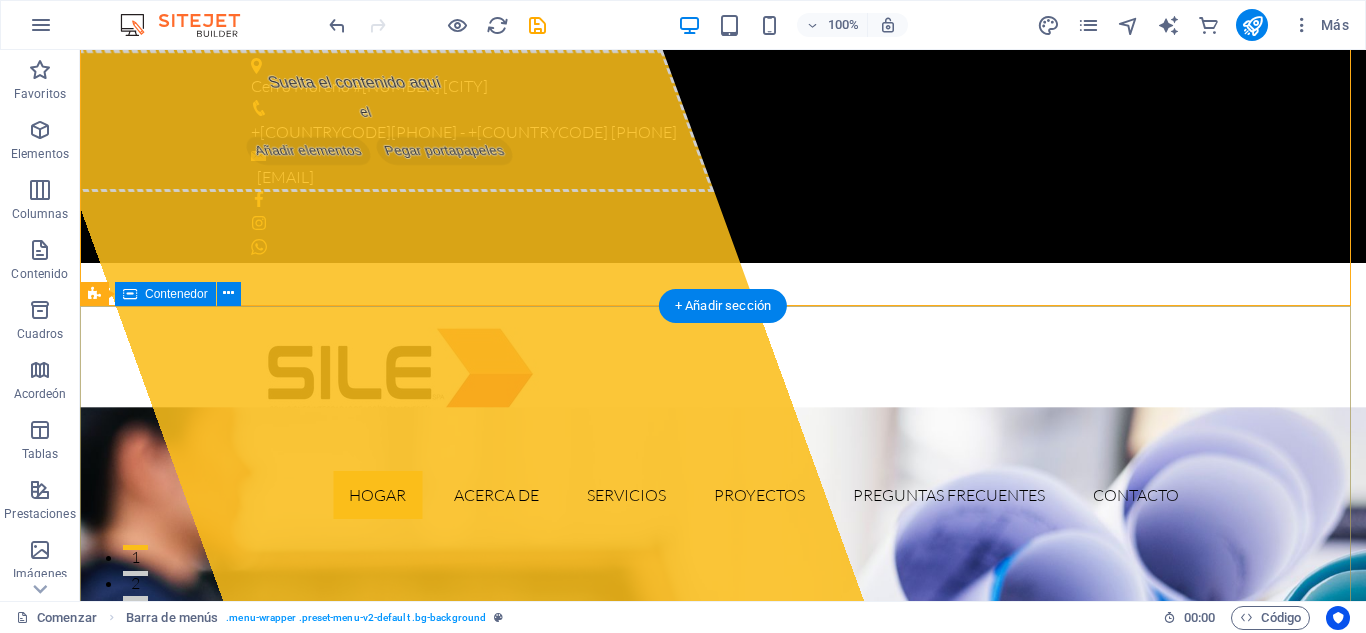 scroll, scrollTop: 58, scrollLeft: 0, axis: vertical 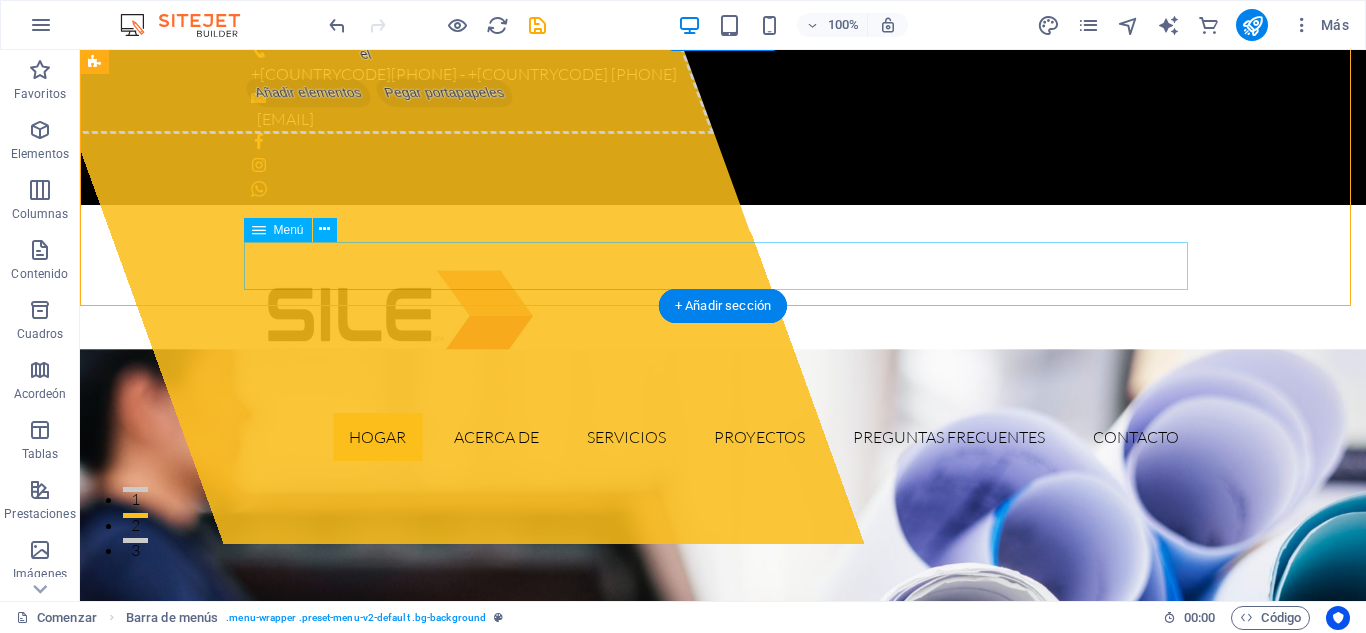 click on "Hogar Acerca de Servicios Proyectos Preguntas frecuentes Contacto" at bounding box center [723, 437] 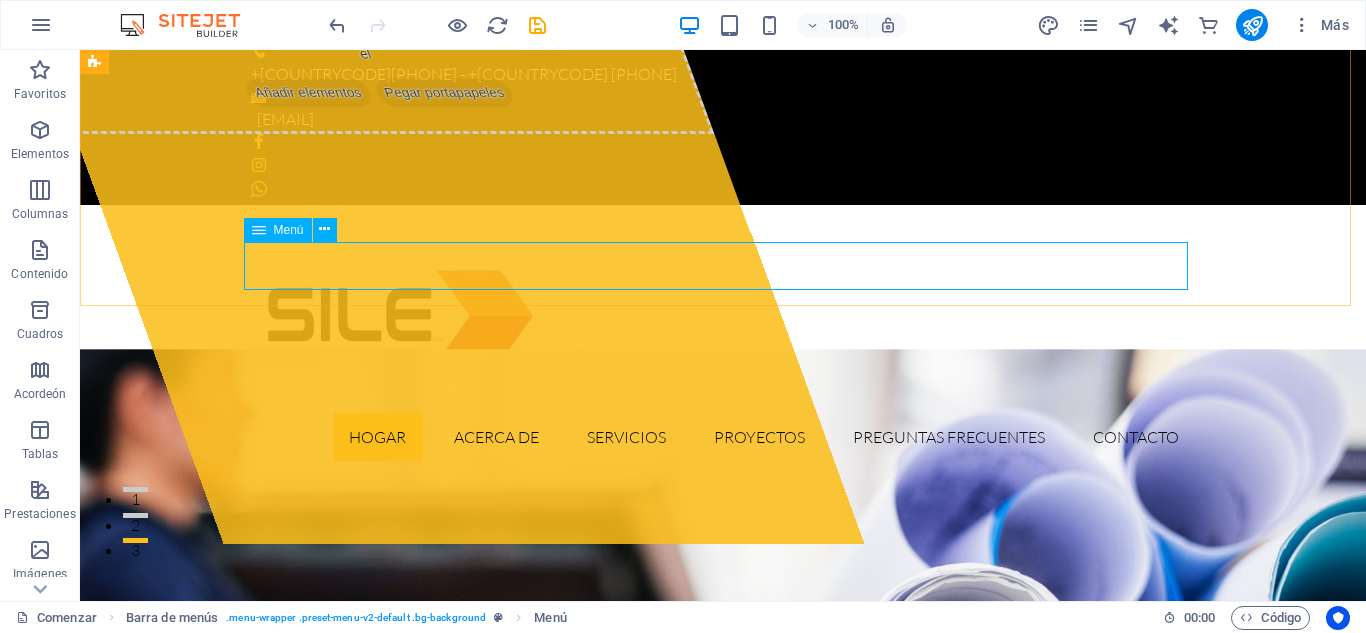 click at bounding box center [259, 230] 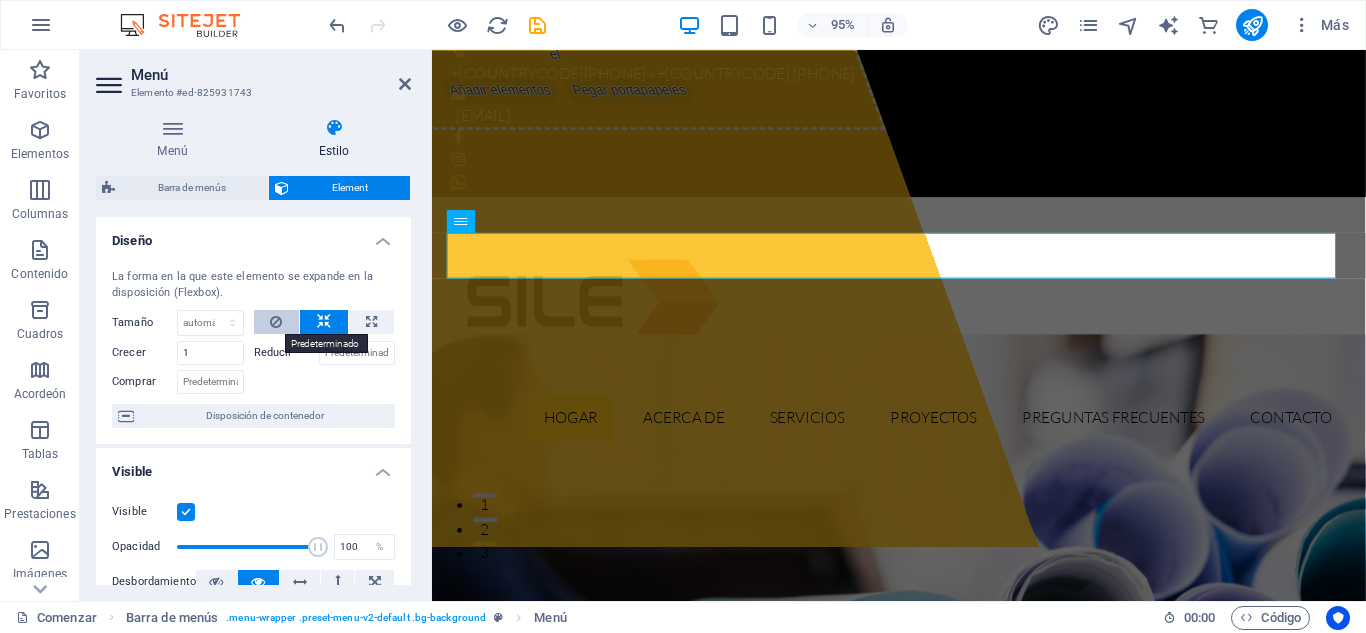 click at bounding box center [276, 322] 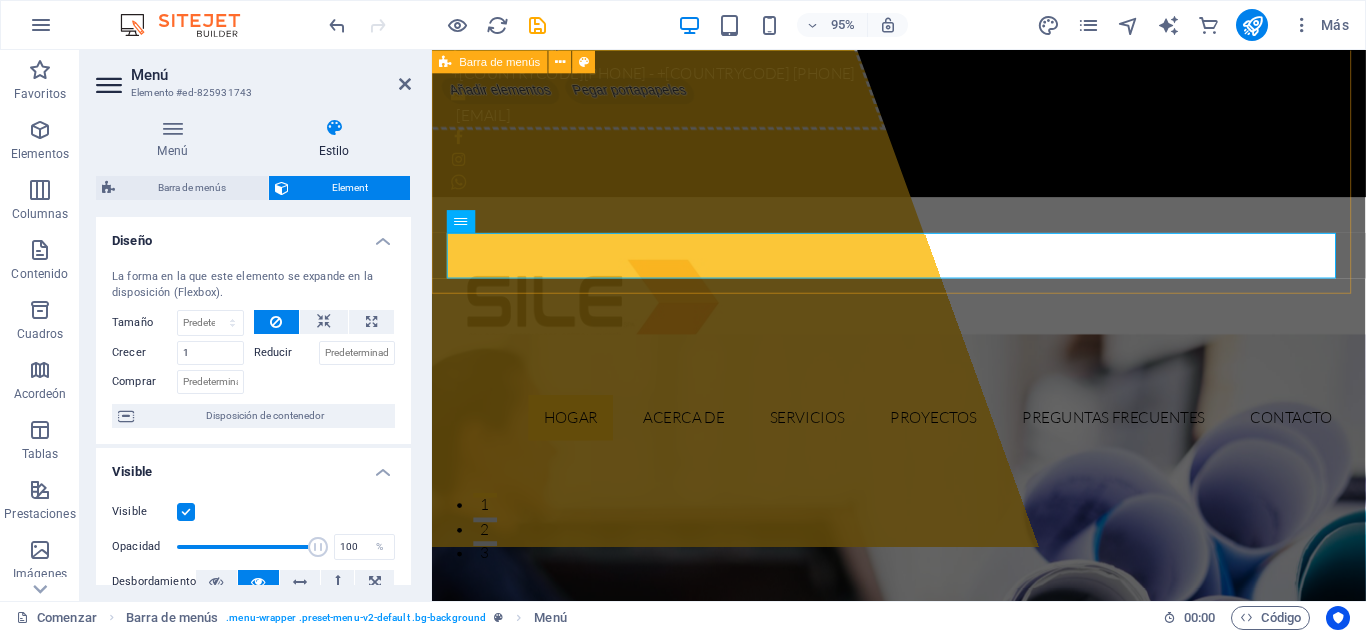 click on "Hogar Acerca de Servicios Proyectos Preguntas frecuentes Contacto" at bounding box center [923, 341] 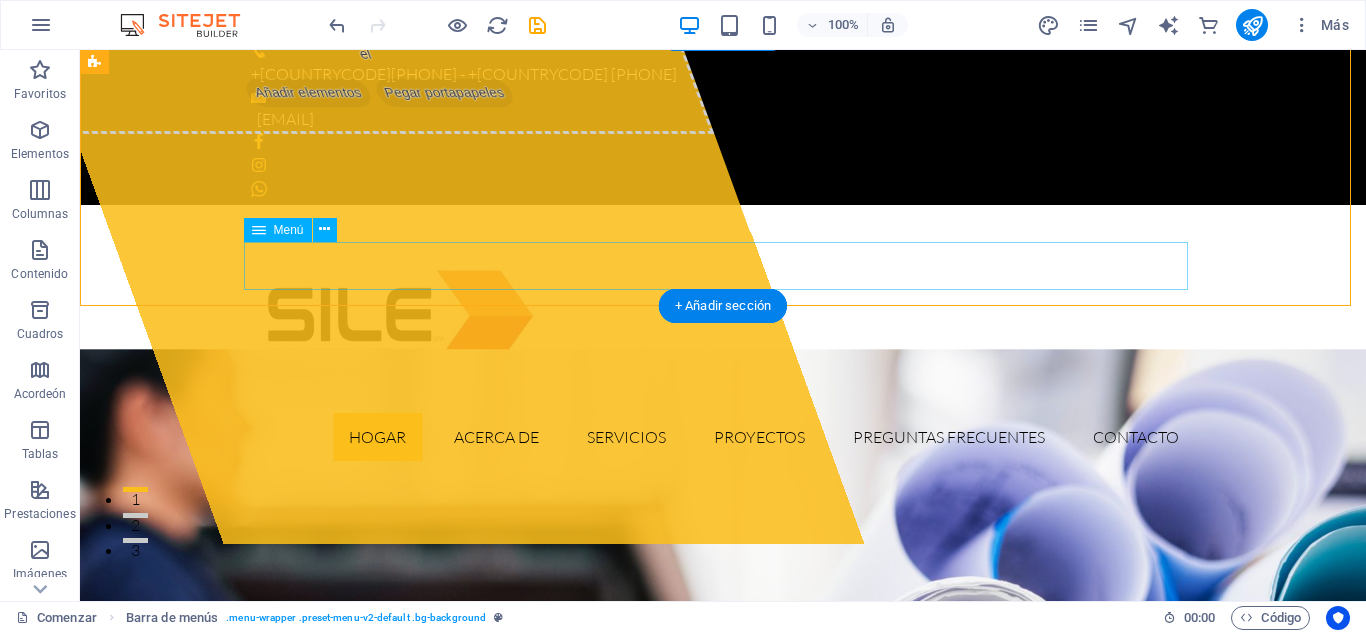 click on "Hogar Acerca de Servicios Proyectos Preguntas frecuentes Contacto" at bounding box center (723, 437) 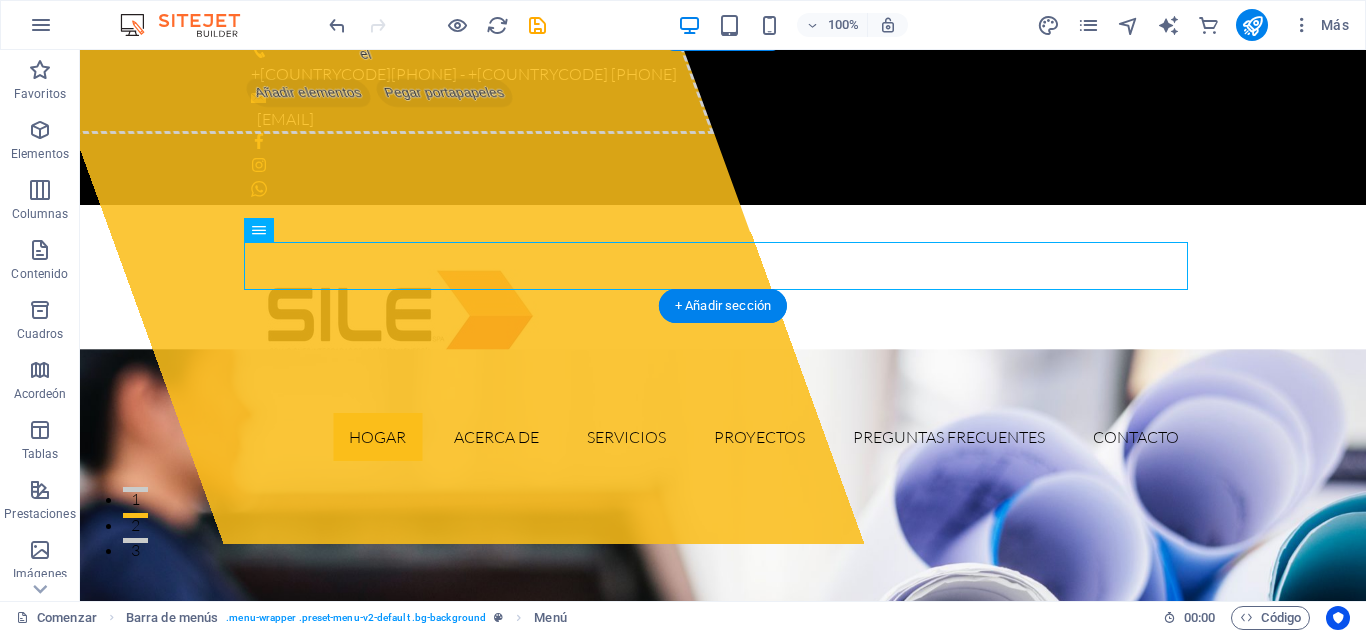 drag, startPoint x: 339, startPoint y: 285, endPoint x: 596, endPoint y: 124, distance: 303.26556 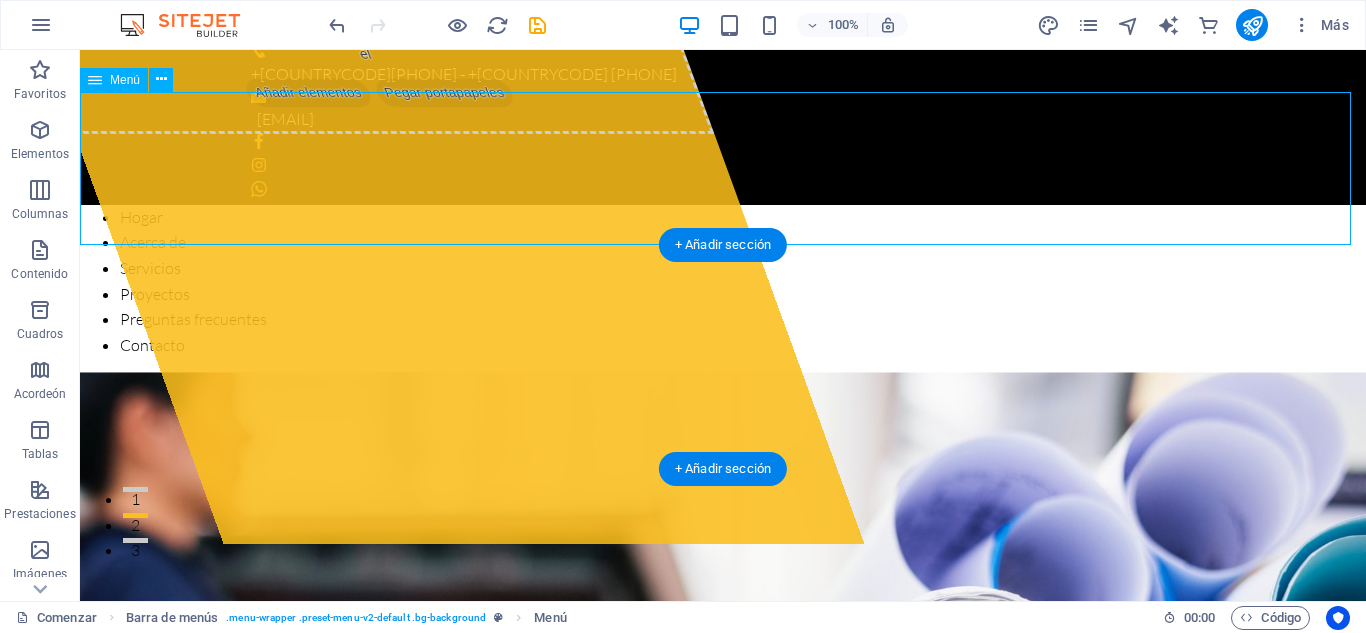 scroll, scrollTop: 0, scrollLeft: 0, axis: both 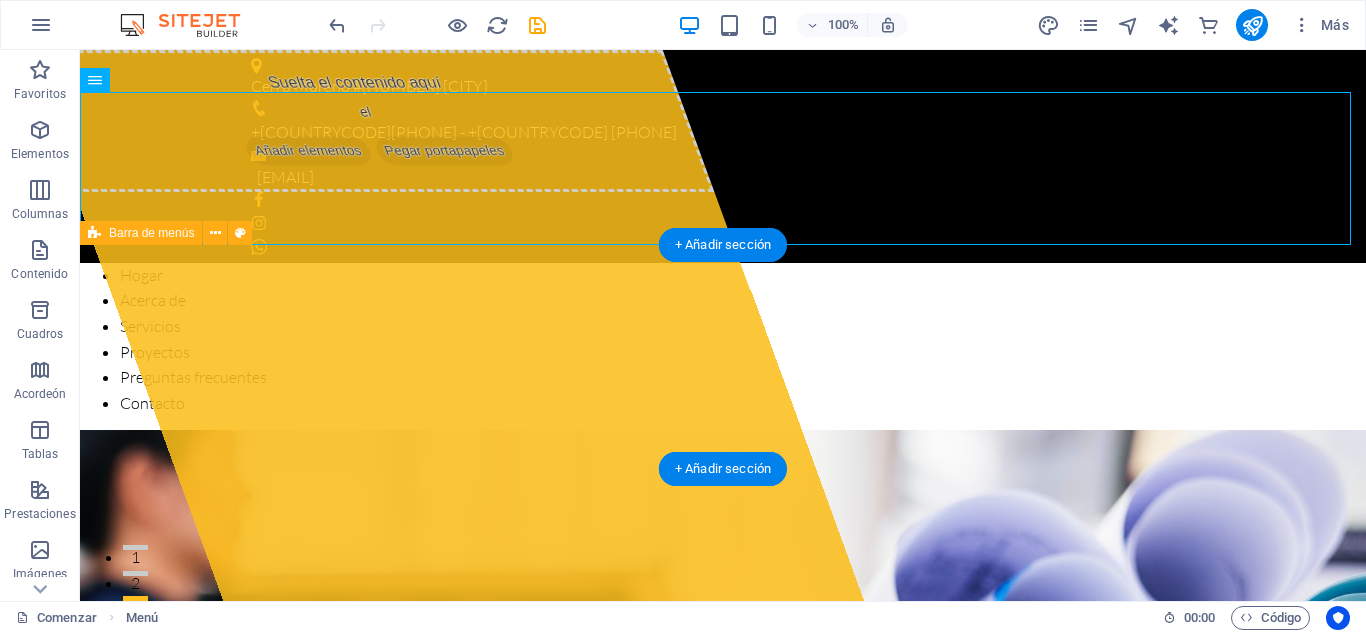 drag, startPoint x: 172, startPoint y: 133, endPoint x: 561, endPoint y: 304, distance: 424.92587 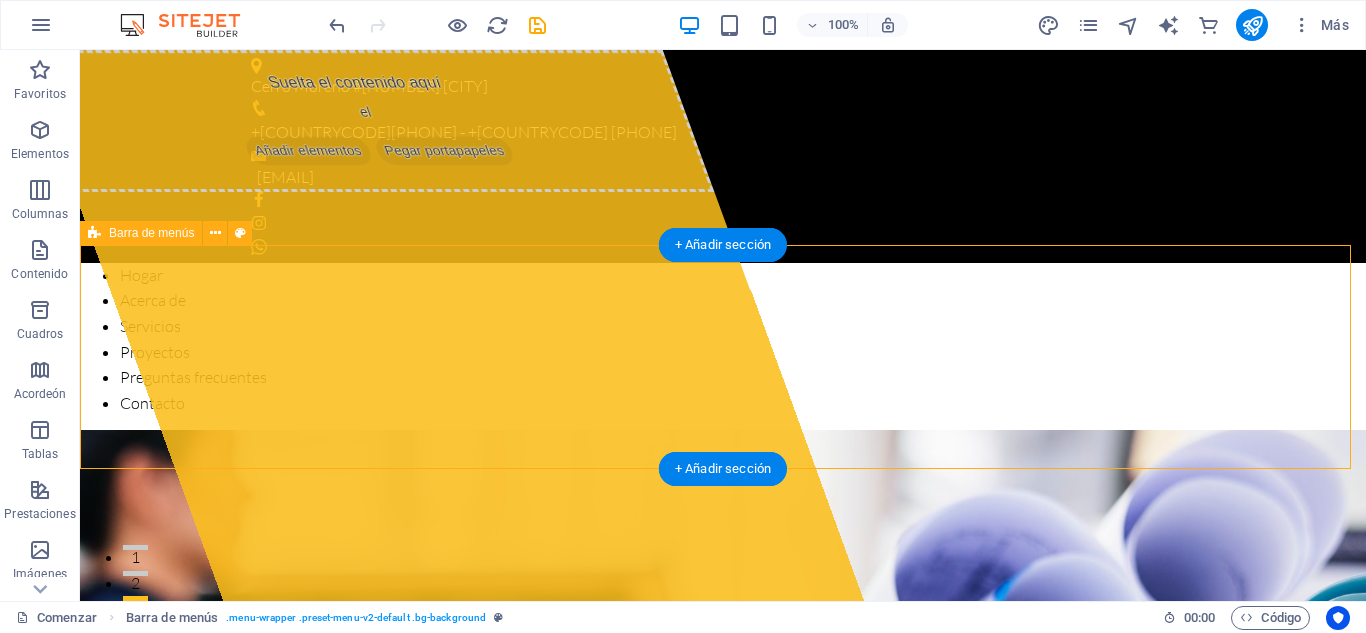 click at bounding box center [723, 528] 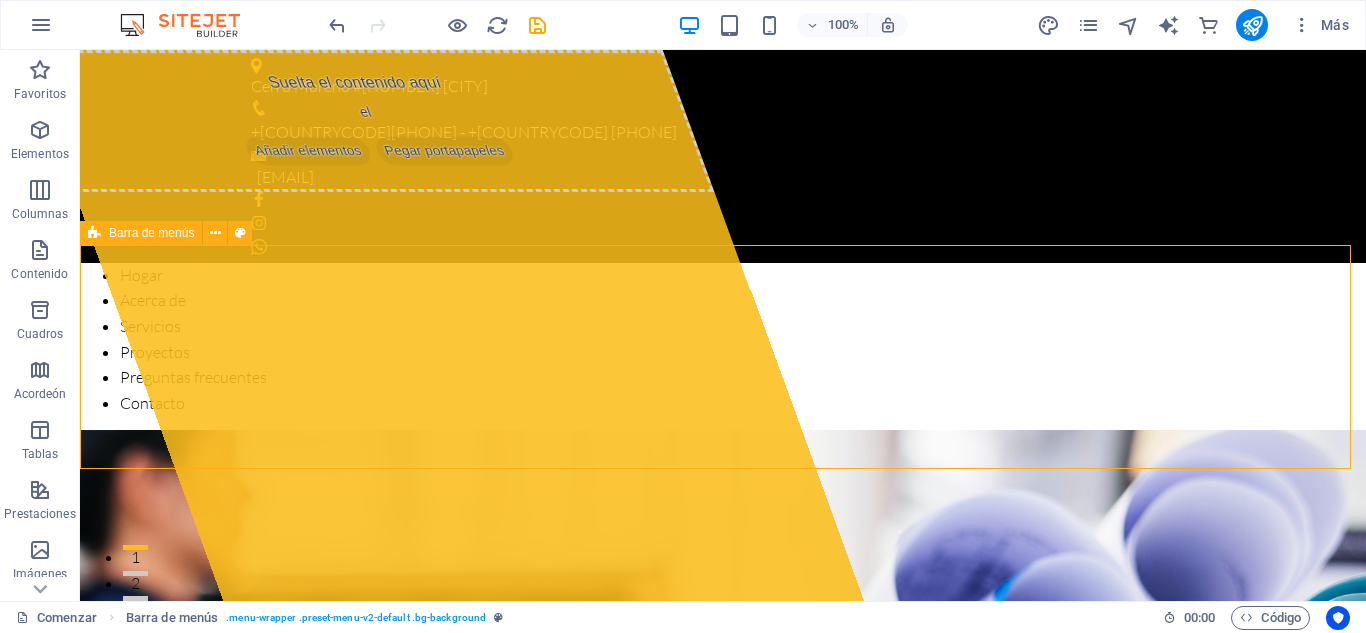 click on "Barra de menús" at bounding box center (151, 233) 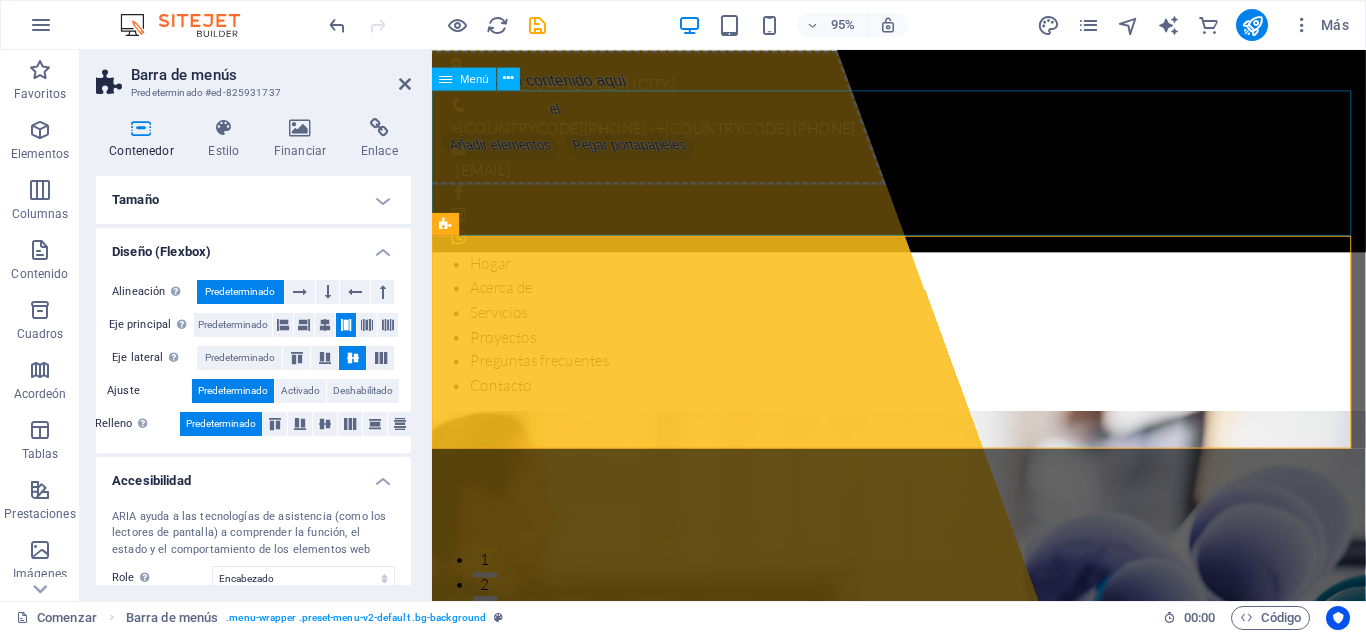 click on "Hogar Acerca de Servicios Proyectos Preguntas frecuentes Contacto" at bounding box center [923, 340] 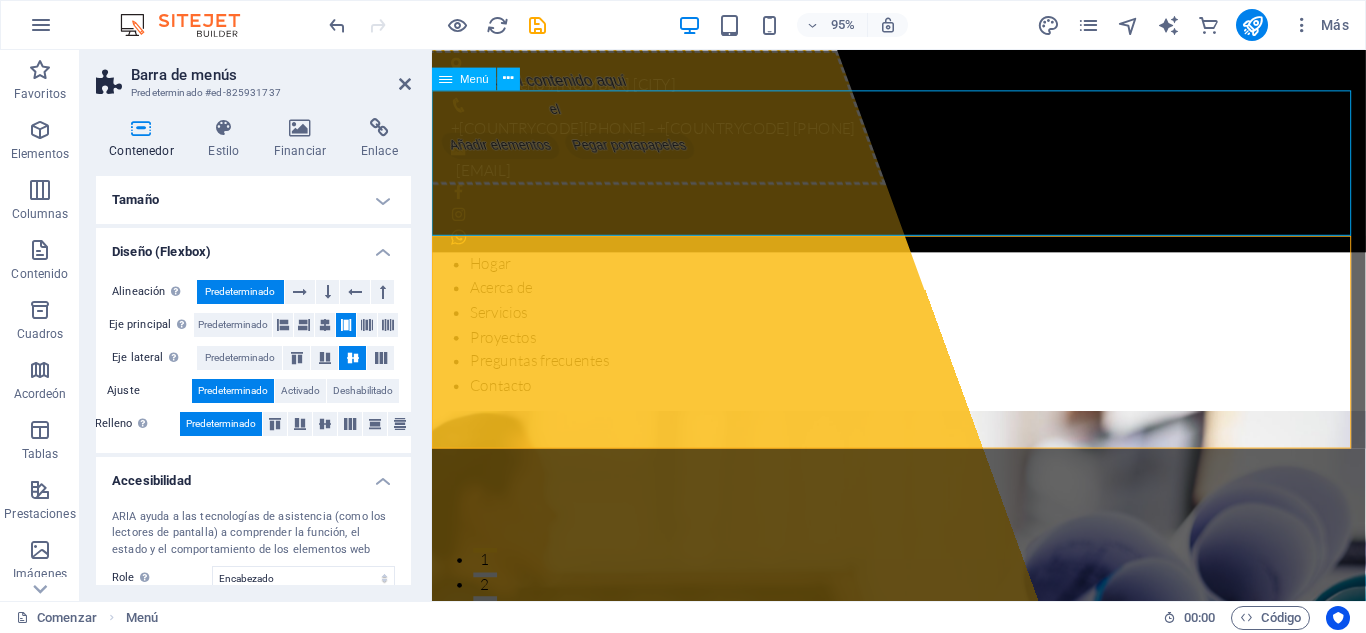 click on "Hogar Acerca de Servicios Proyectos Preguntas frecuentes Contacto" at bounding box center (923, 340) 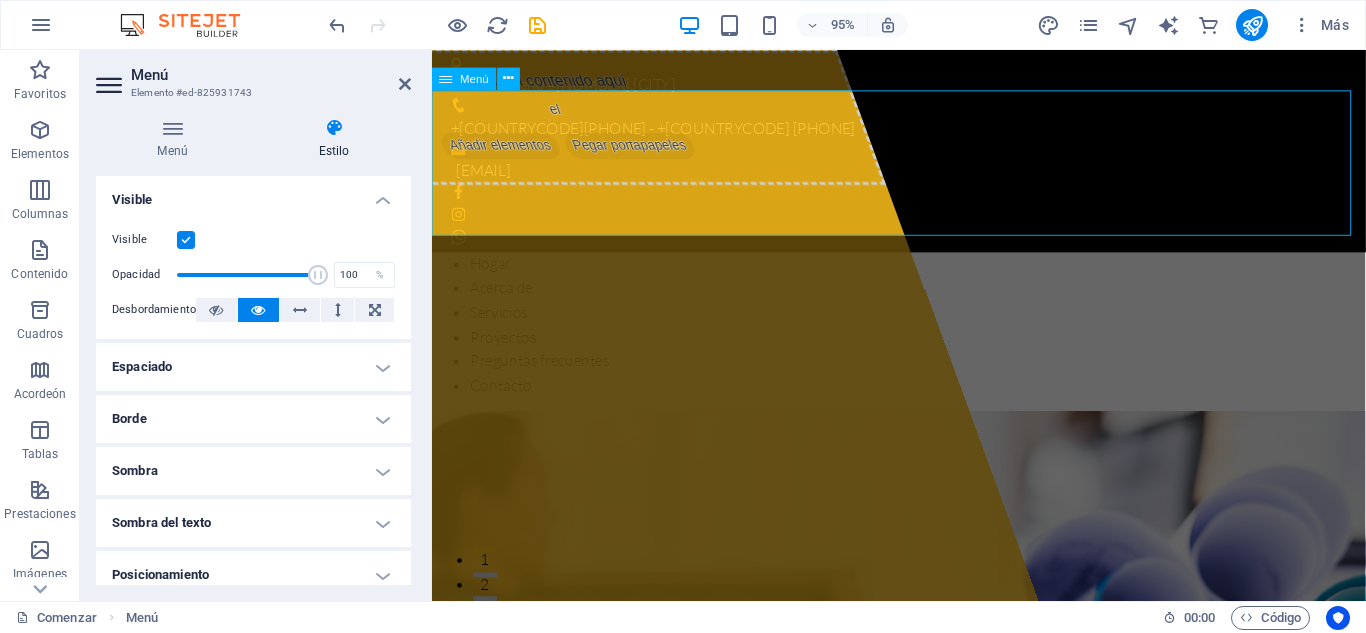 click on "Hogar Acerca de Servicios Proyectos Preguntas frecuentes Contacto" at bounding box center [923, 340] 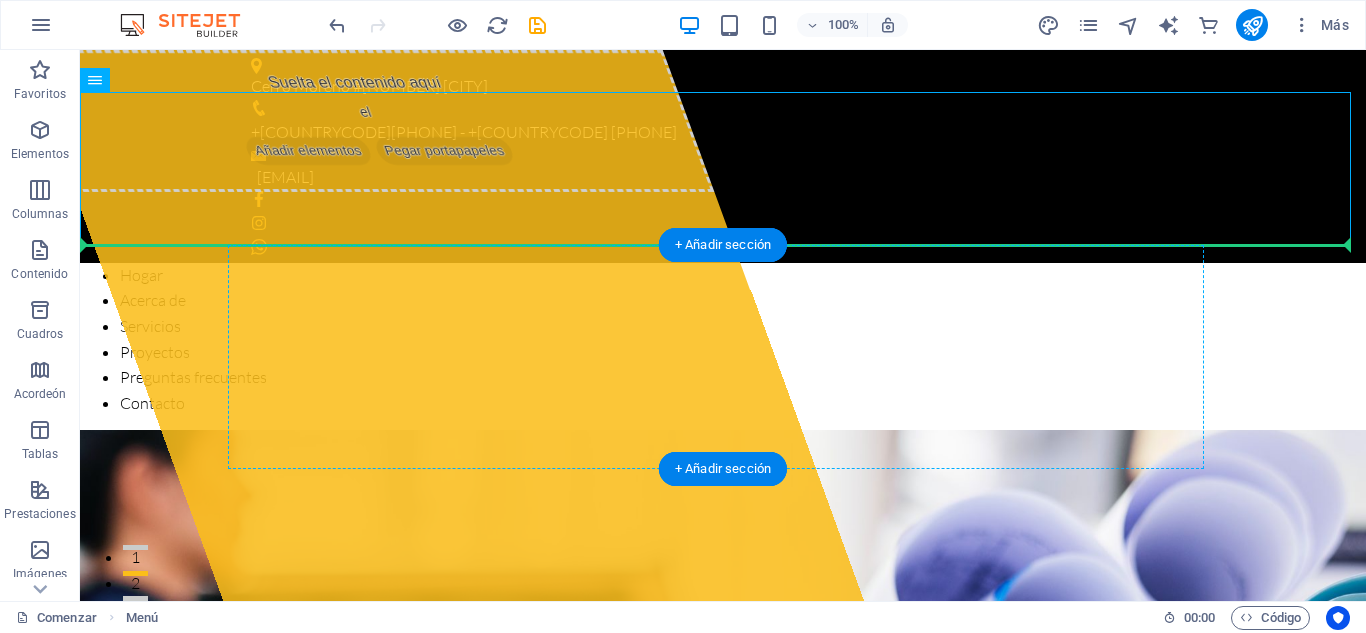 drag, startPoint x: 184, startPoint y: 128, endPoint x: 399, endPoint y: 349, distance: 308.32776 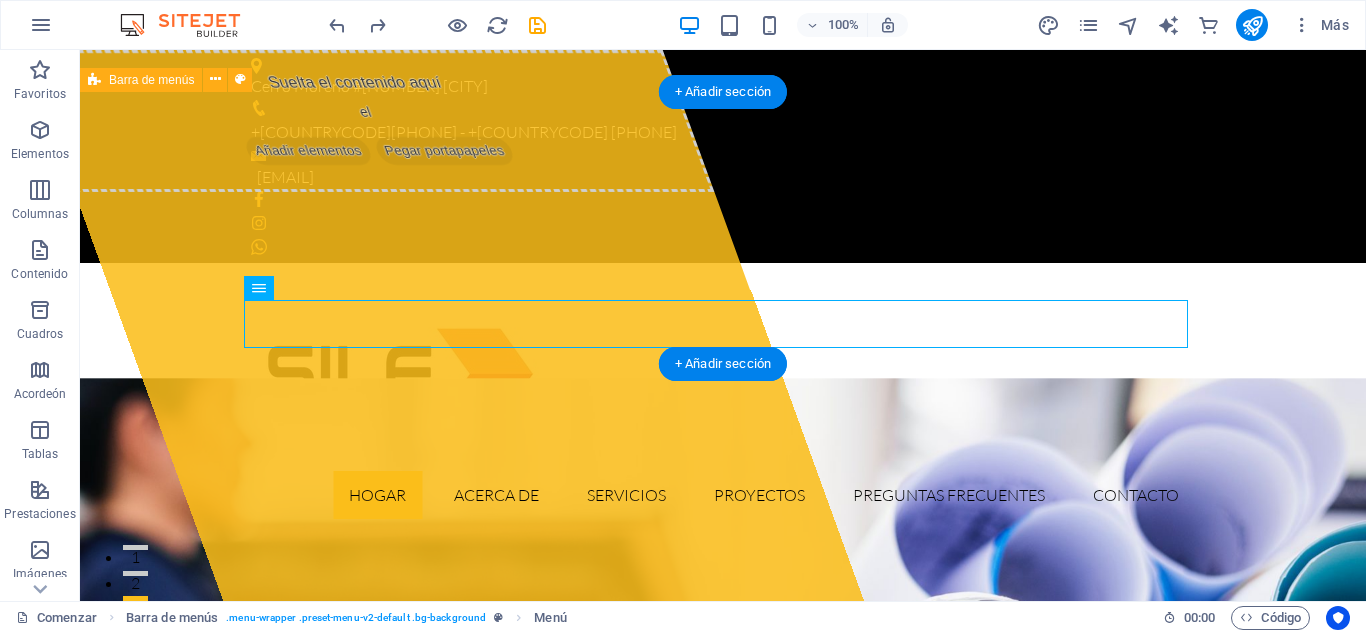 click on "Hogar Acerca de Servicios Proyectos Preguntas frecuentes Contacto" at bounding box center (723, 399) 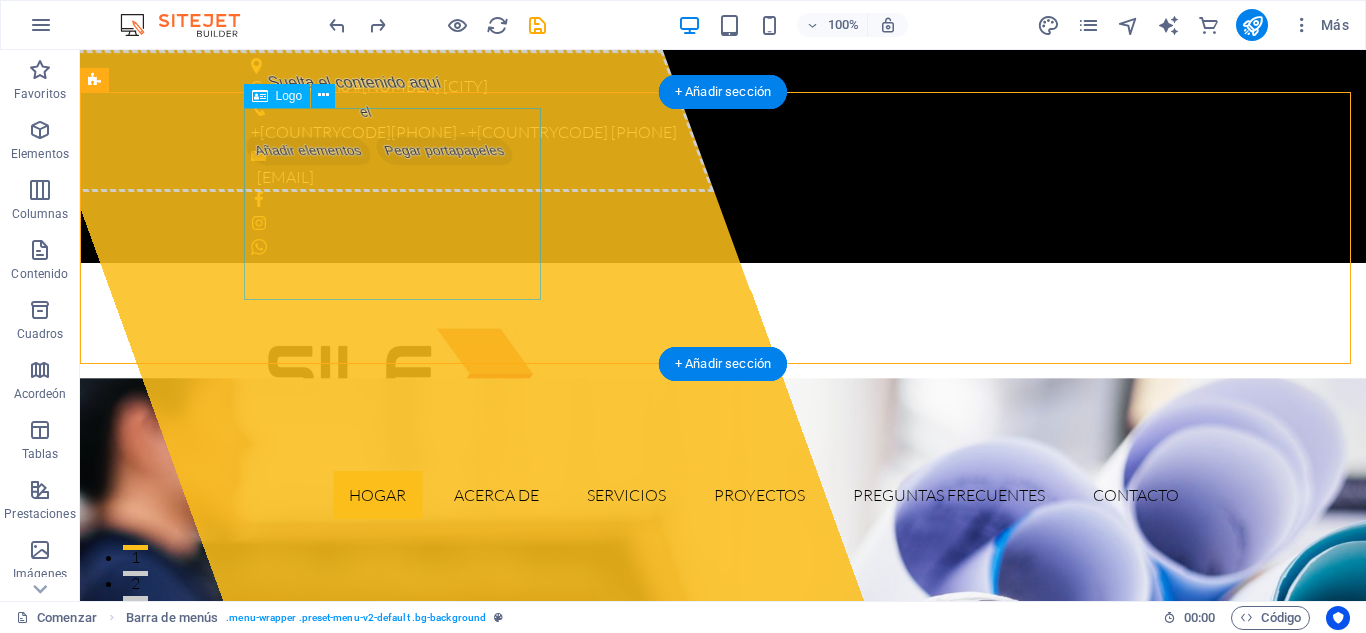 click at bounding box center (723, 375) 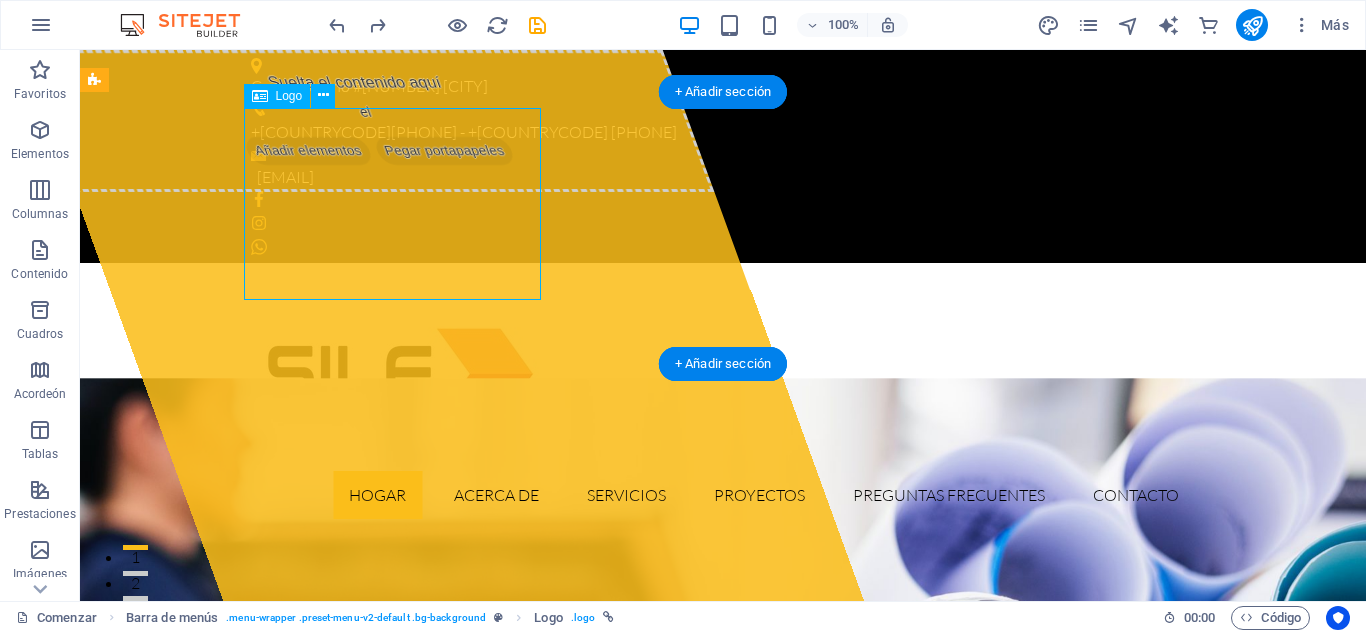 drag, startPoint x: 280, startPoint y: 145, endPoint x: 262, endPoint y: 137, distance: 19.697716 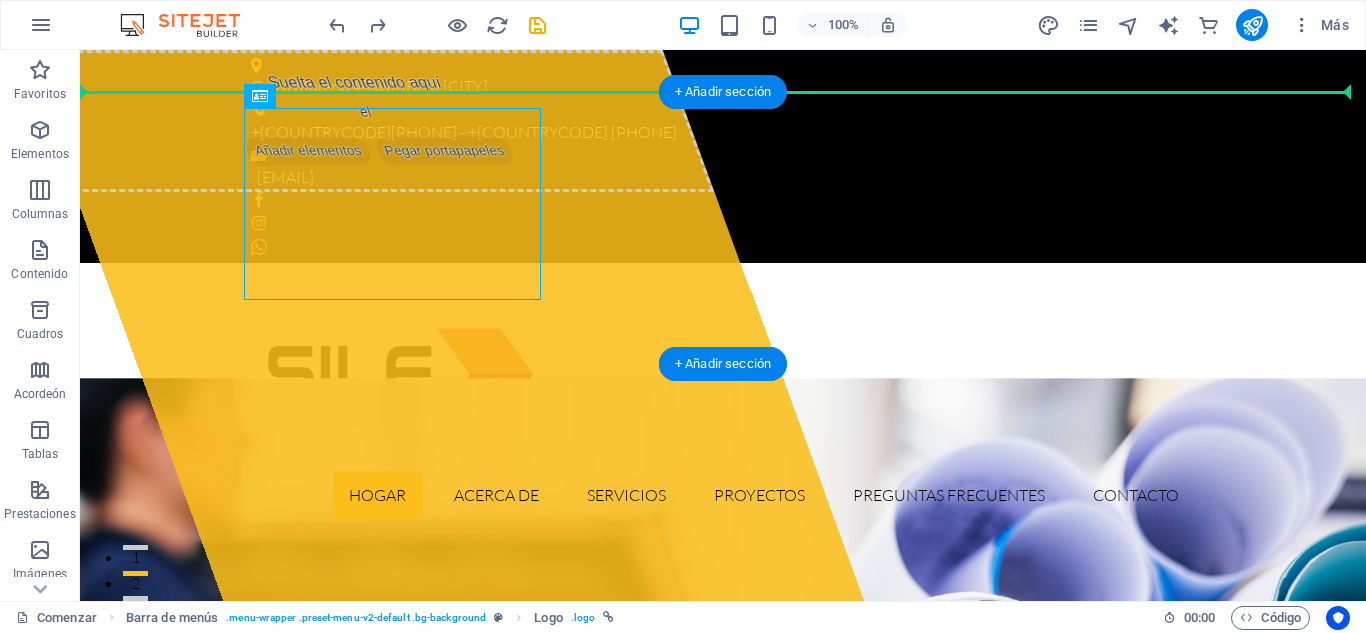 drag, startPoint x: 263, startPoint y: 137, endPoint x: 84, endPoint y: 184, distance: 185.06755 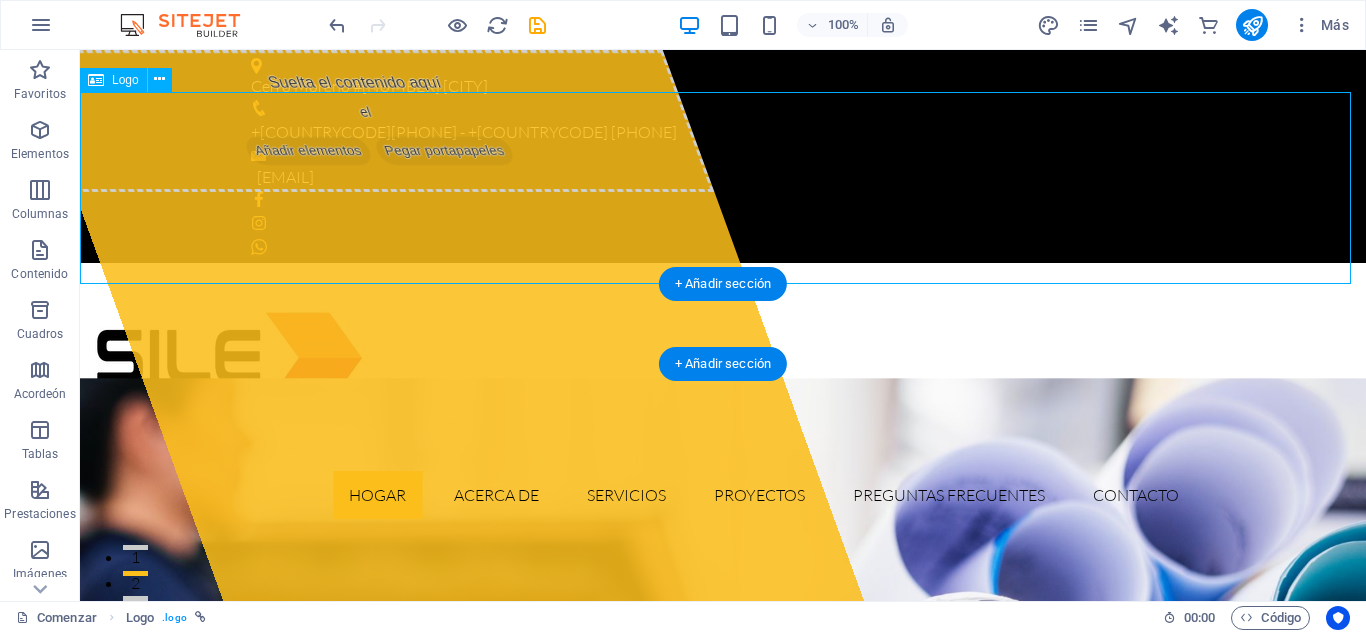 click at bounding box center (723, 359) 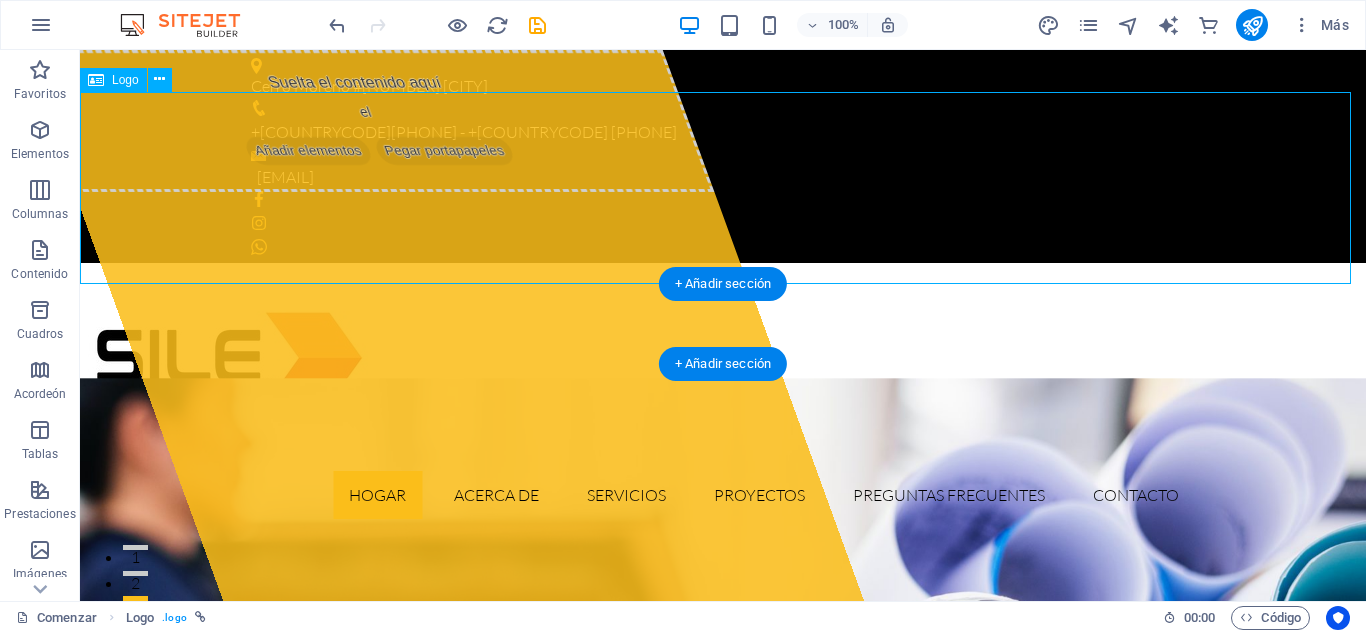 click at bounding box center (723, 359) 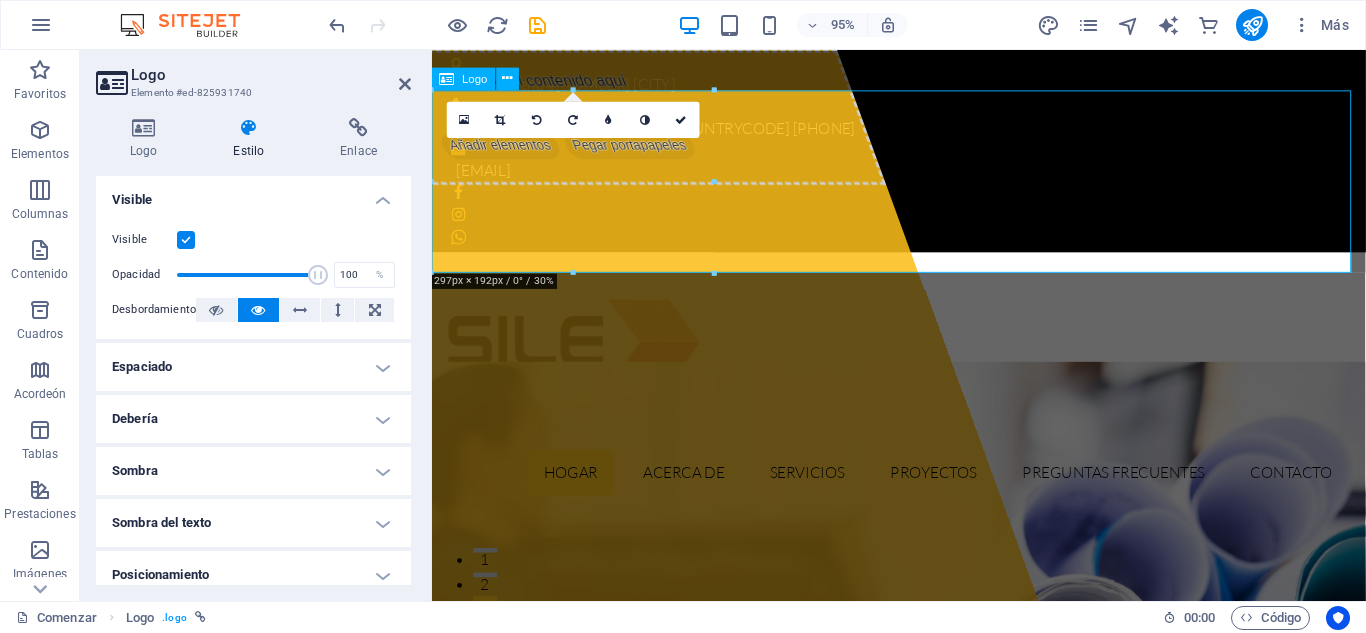 click at bounding box center [923, 359] 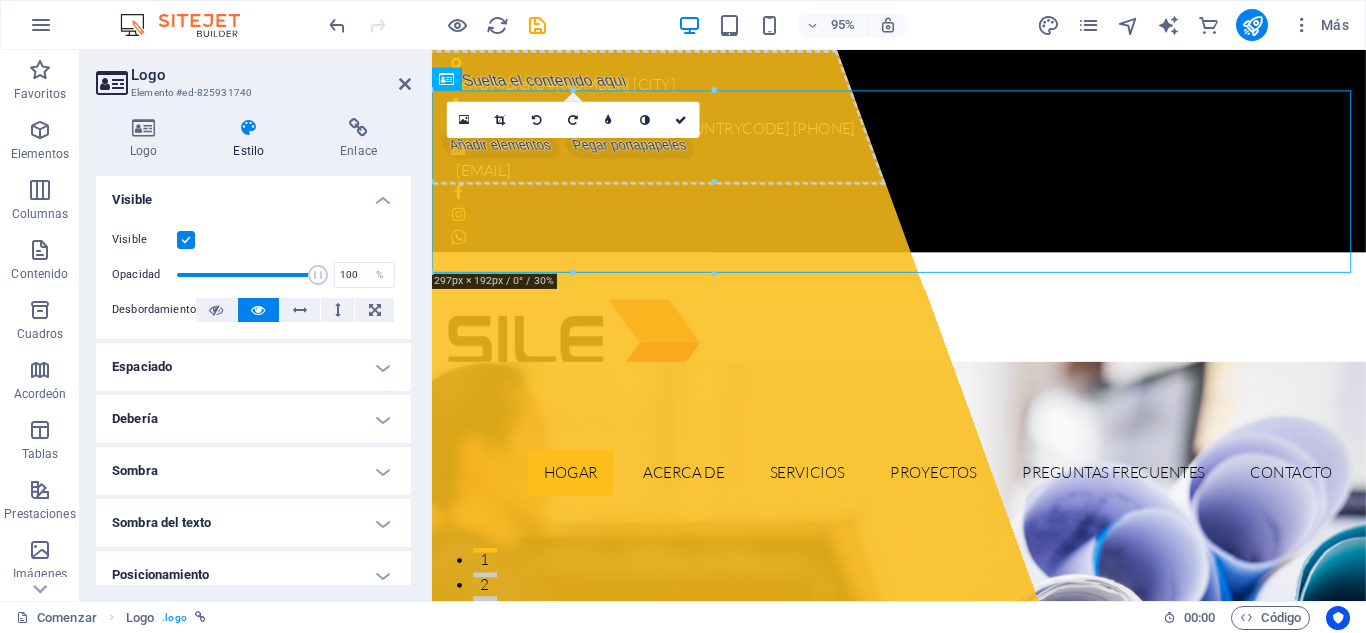 drag, startPoint x: 1399, startPoint y: 279, endPoint x: 1118, endPoint y: 258, distance: 281.7836 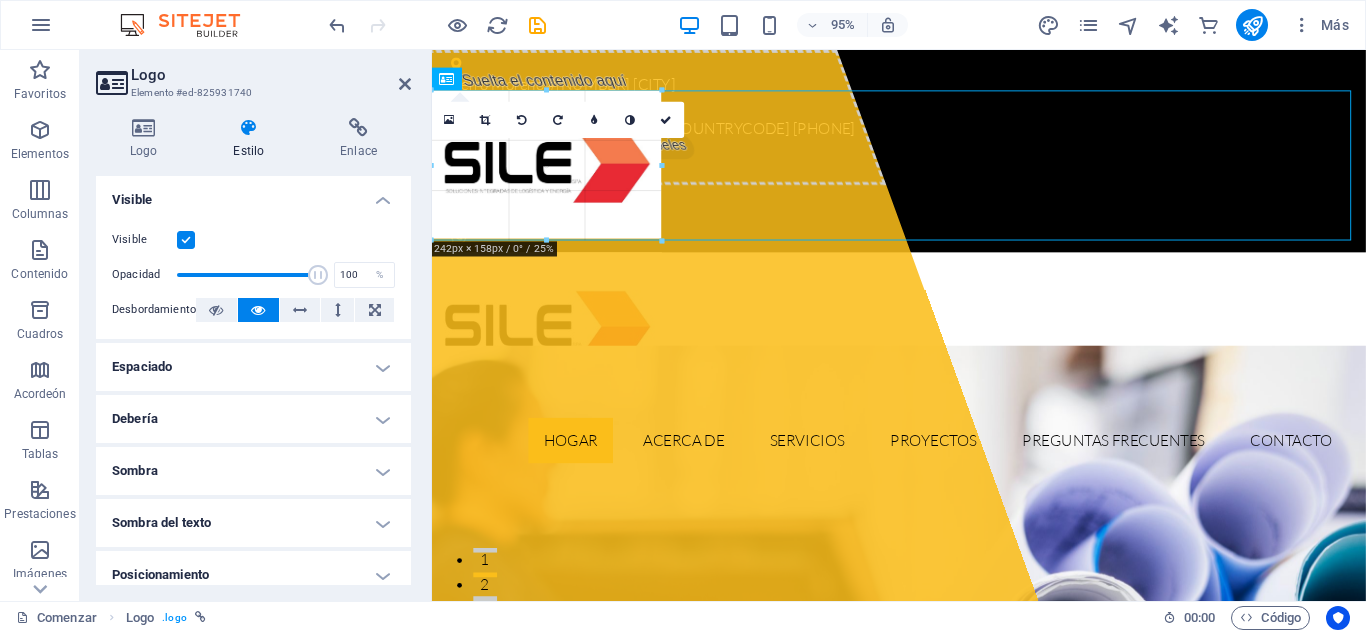 drag, startPoint x: 715, startPoint y: 273, endPoint x: 658, endPoint y: 189, distance: 101.51354 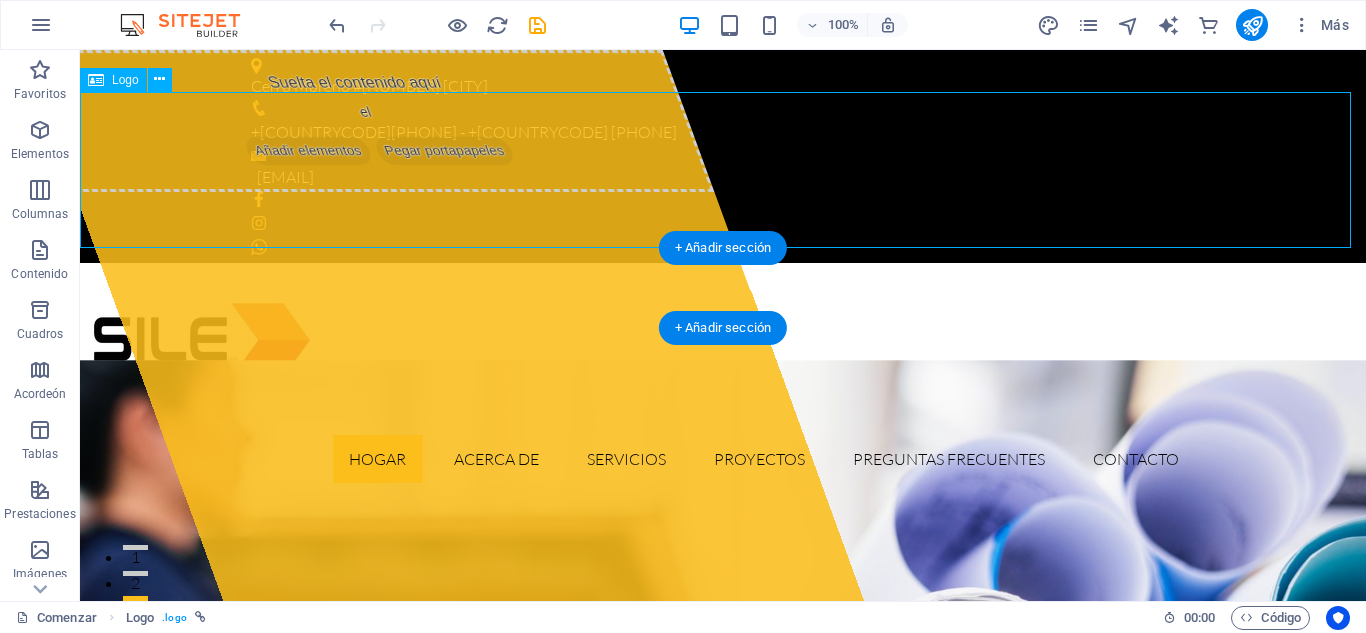 click at bounding box center (723, 341) 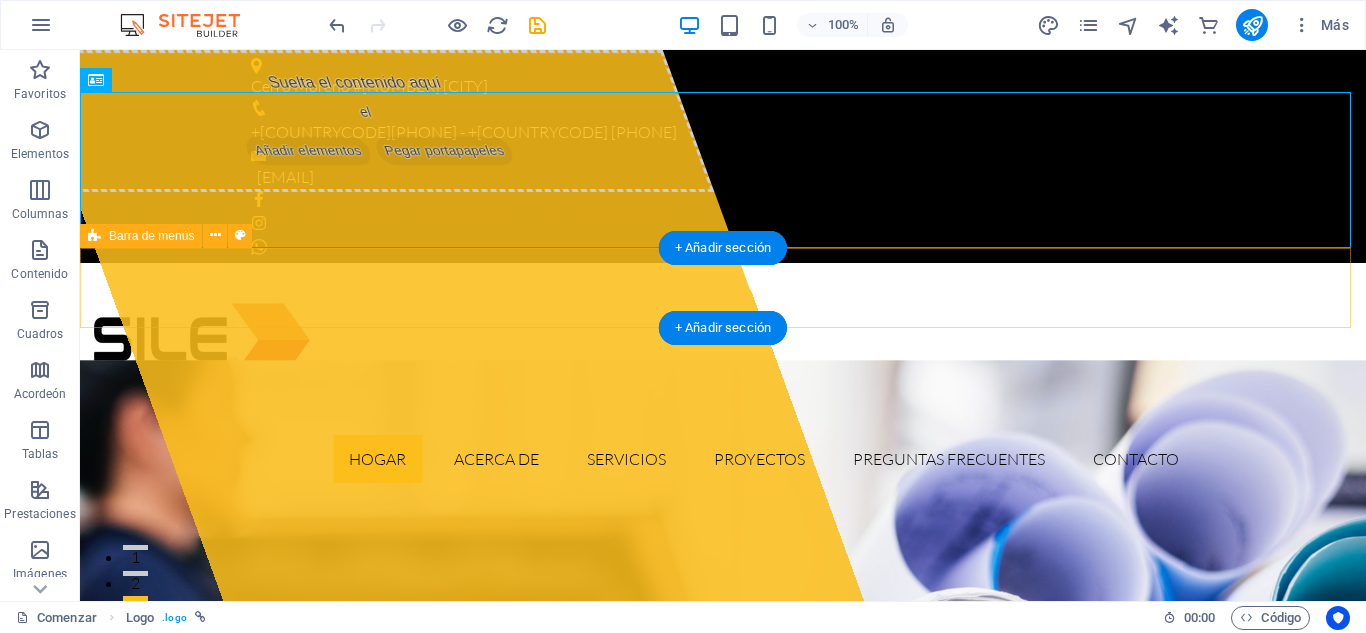 click on "Hogar Acerca de Servicios Proyectos Preguntas frecuentes Contacto" at bounding box center (723, 459) 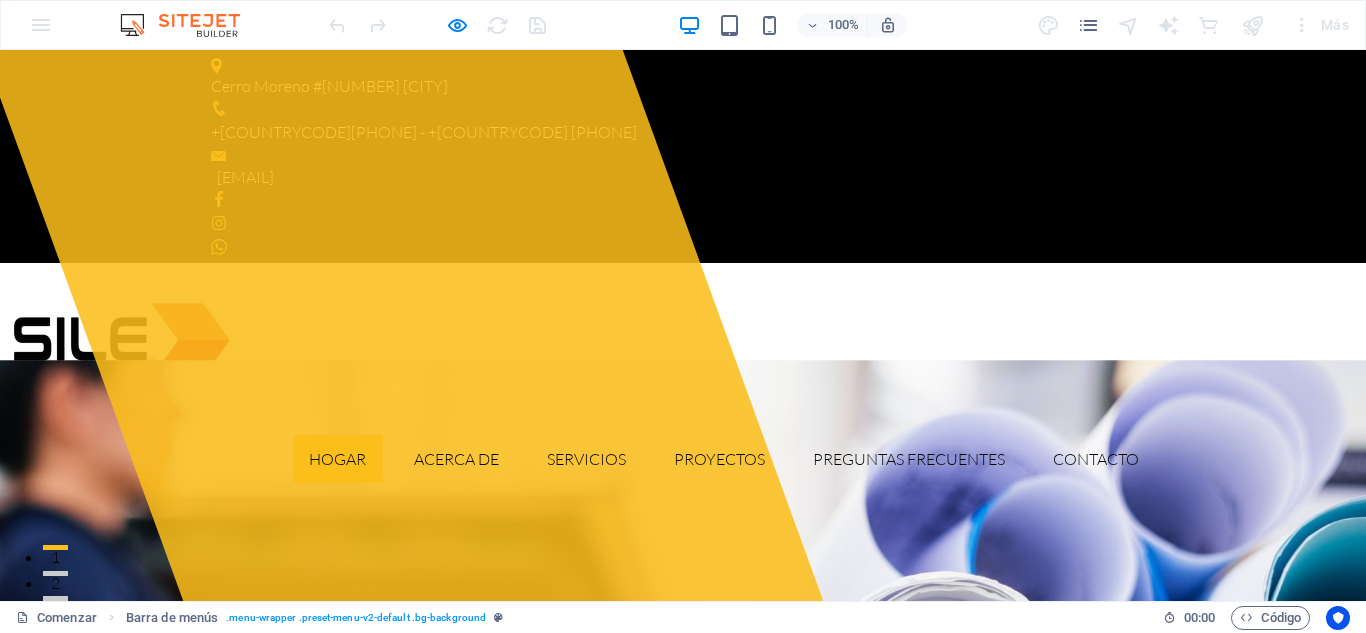 click at bounding box center [121, 339] 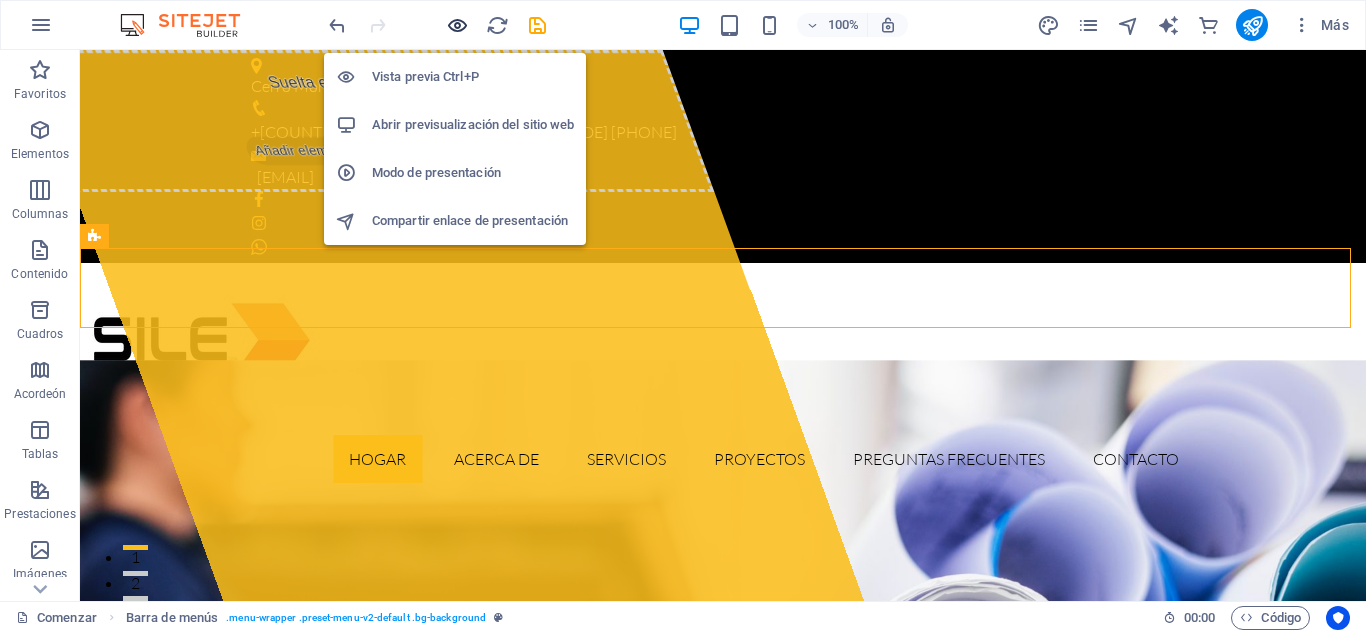 click at bounding box center [457, 25] 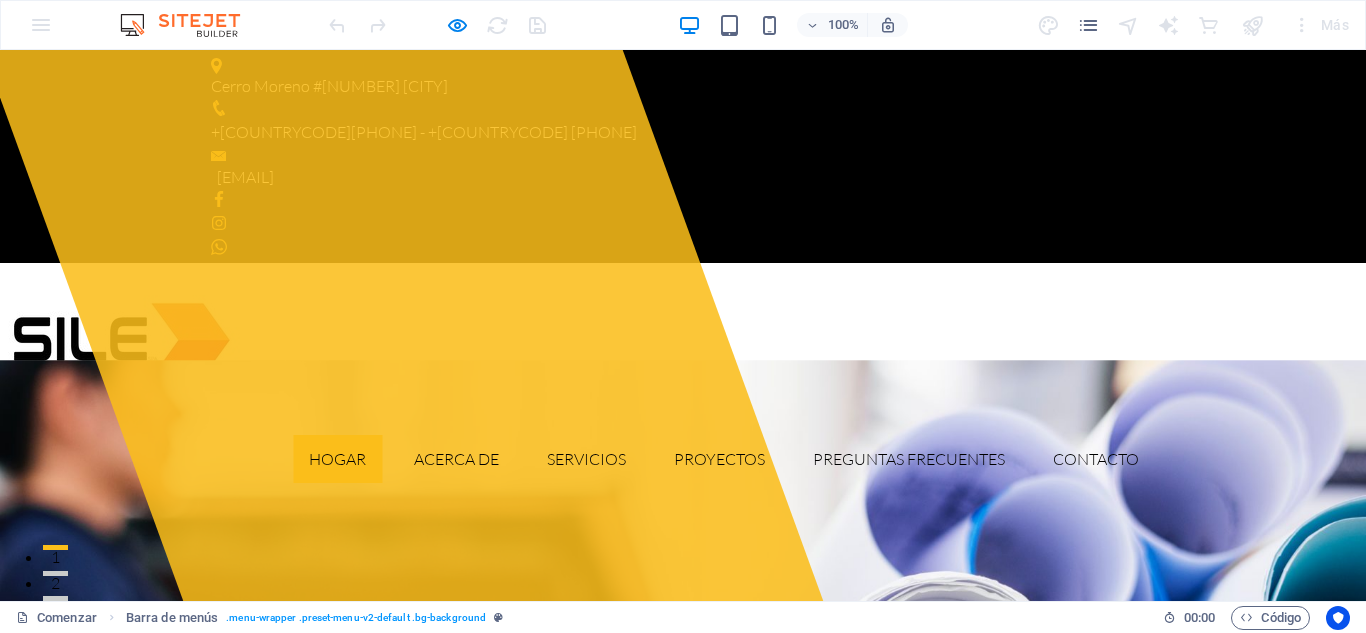 click at bounding box center (121, 341) 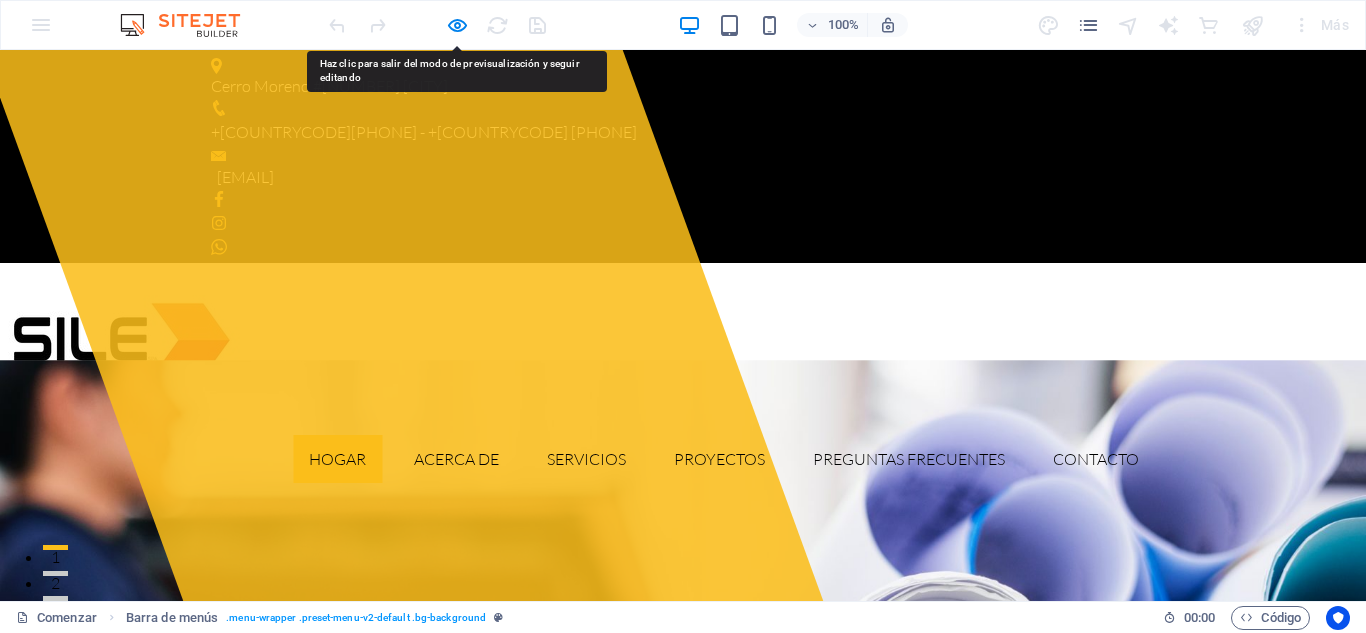 click at bounding box center (121, 341) 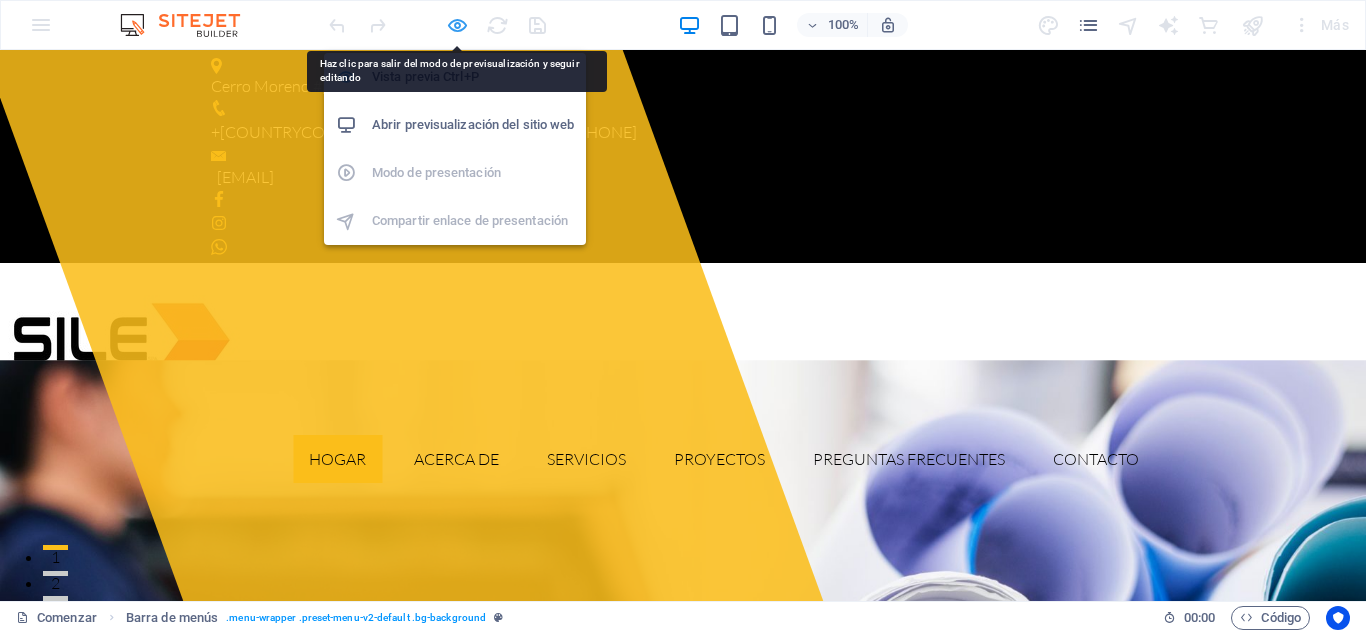click at bounding box center (457, 25) 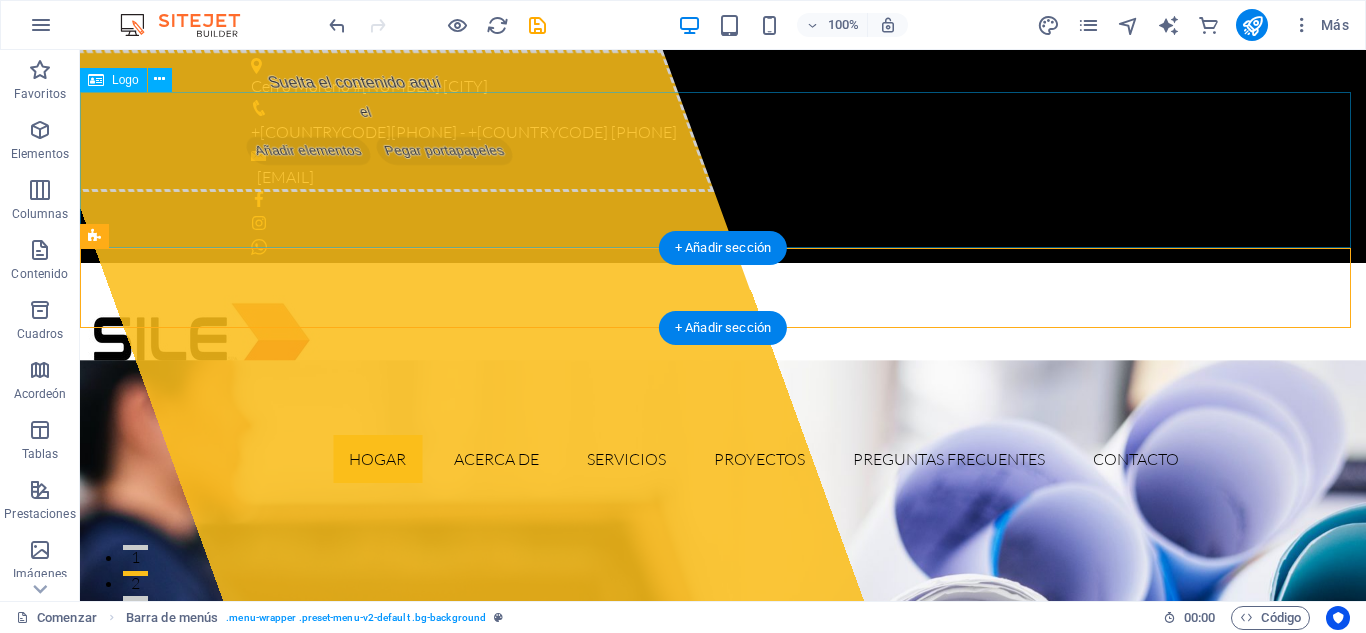 click at bounding box center (723, 341) 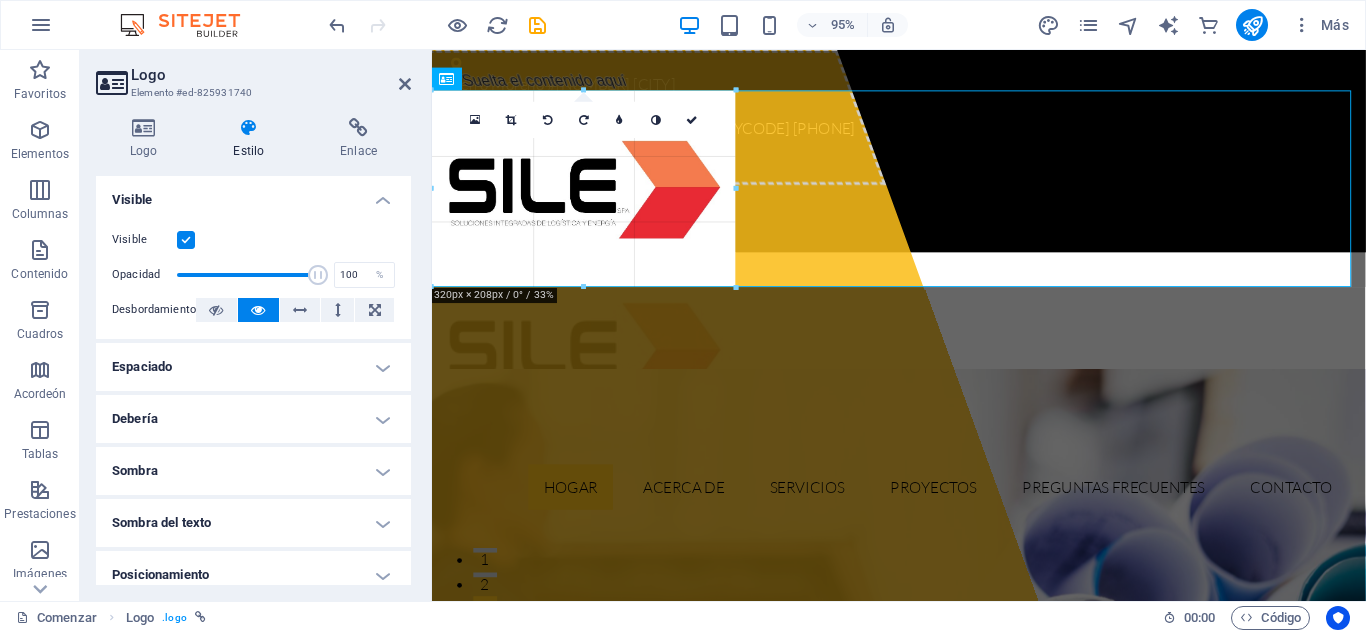 drag, startPoint x: 546, startPoint y: 237, endPoint x: 552, endPoint y: 294, distance: 57.31492 